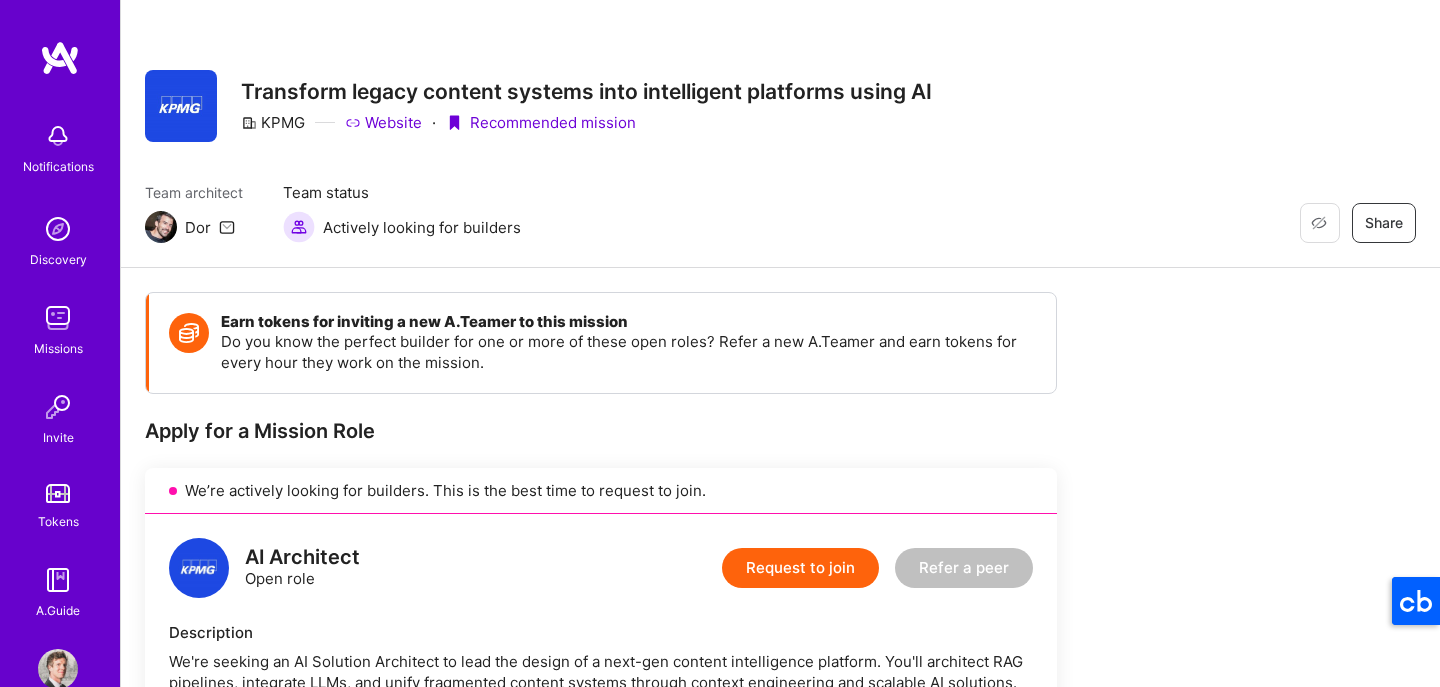 scroll, scrollTop: 0, scrollLeft: 0, axis: both 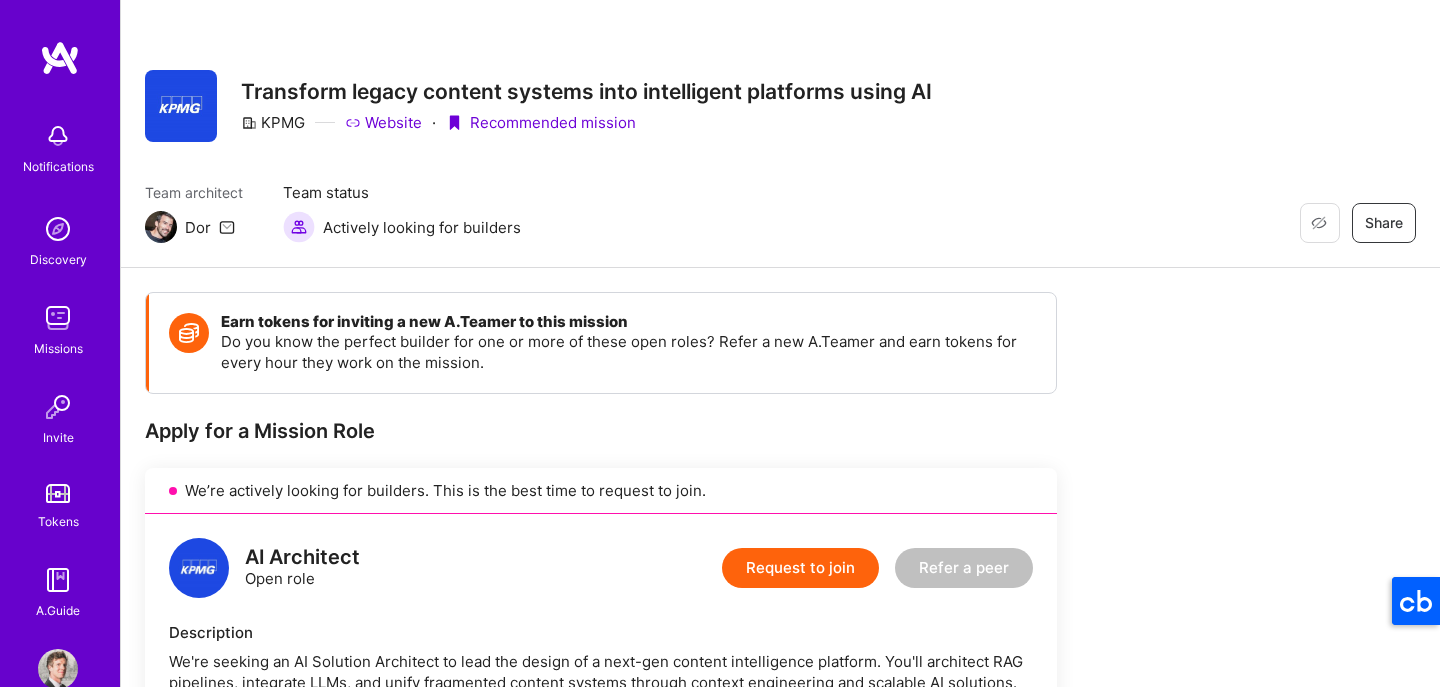 click on "Request to join" at bounding box center [800, 568] 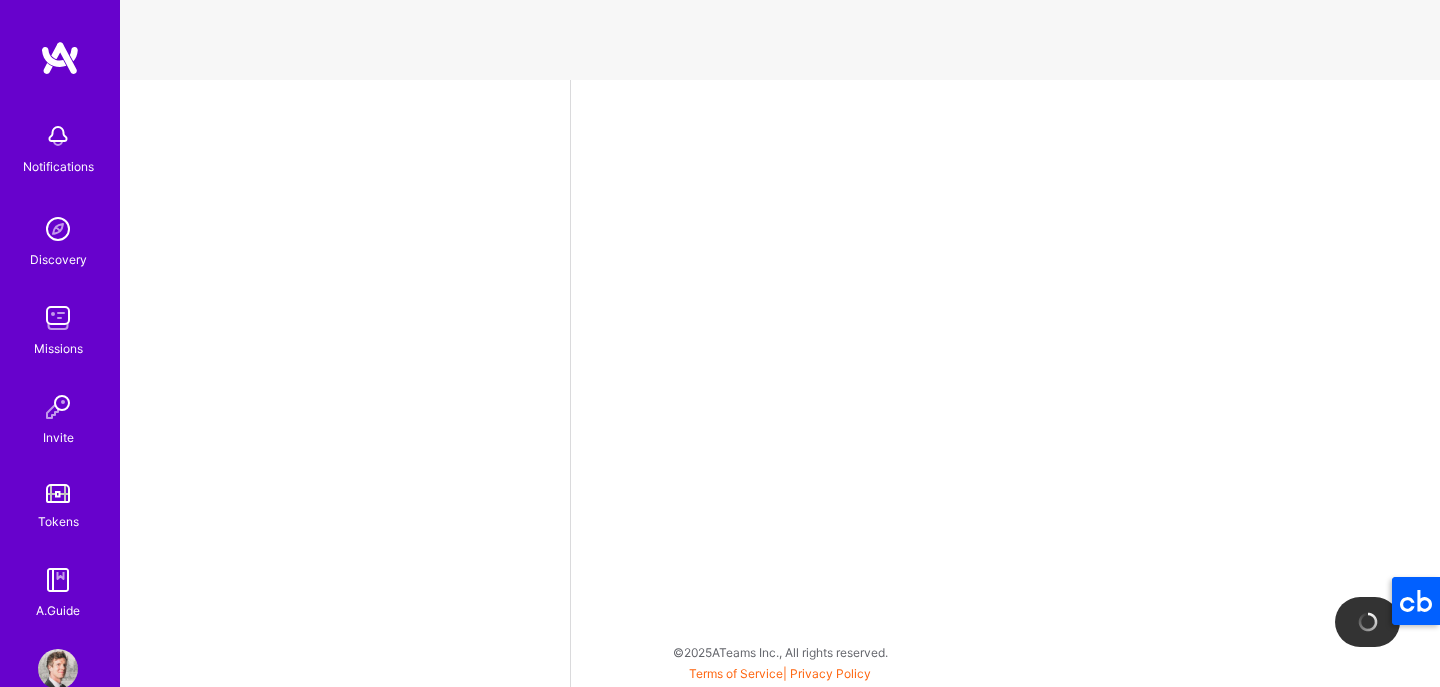 select on "US" 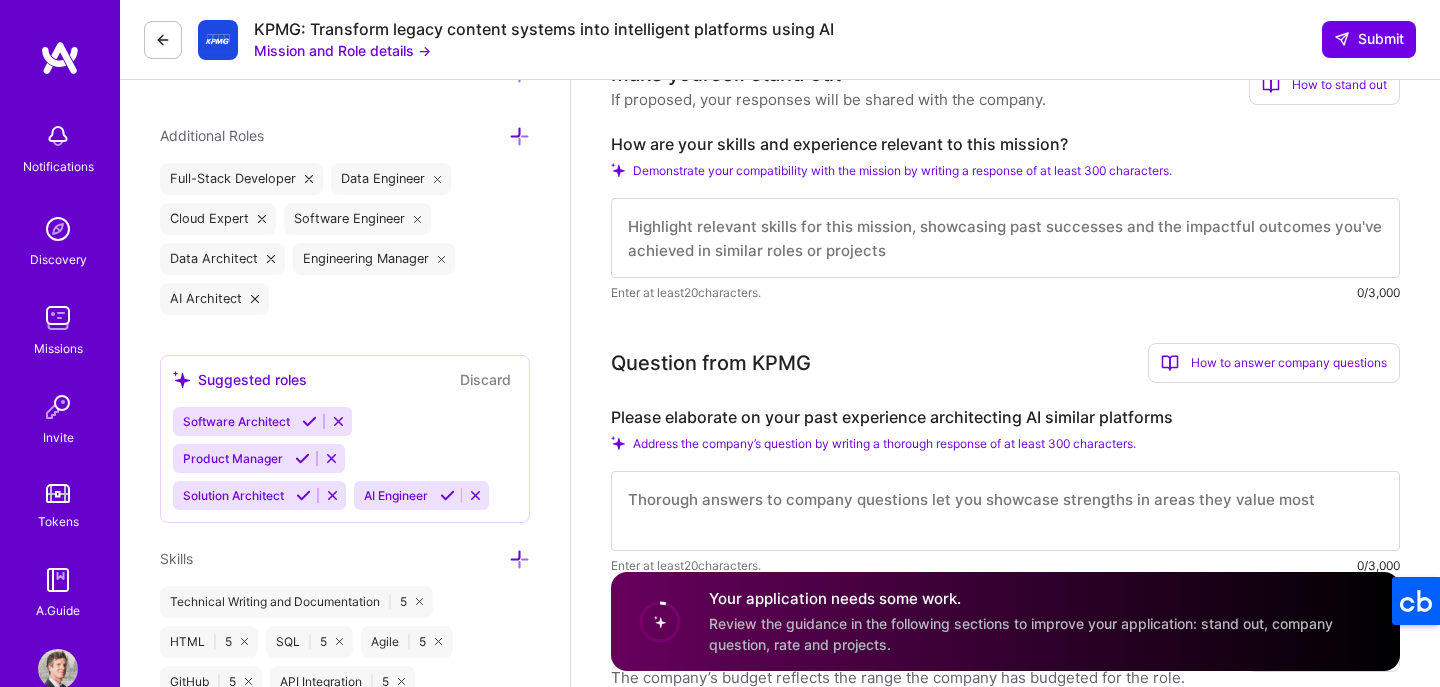 scroll, scrollTop: 713, scrollLeft: 0, axis: vertical 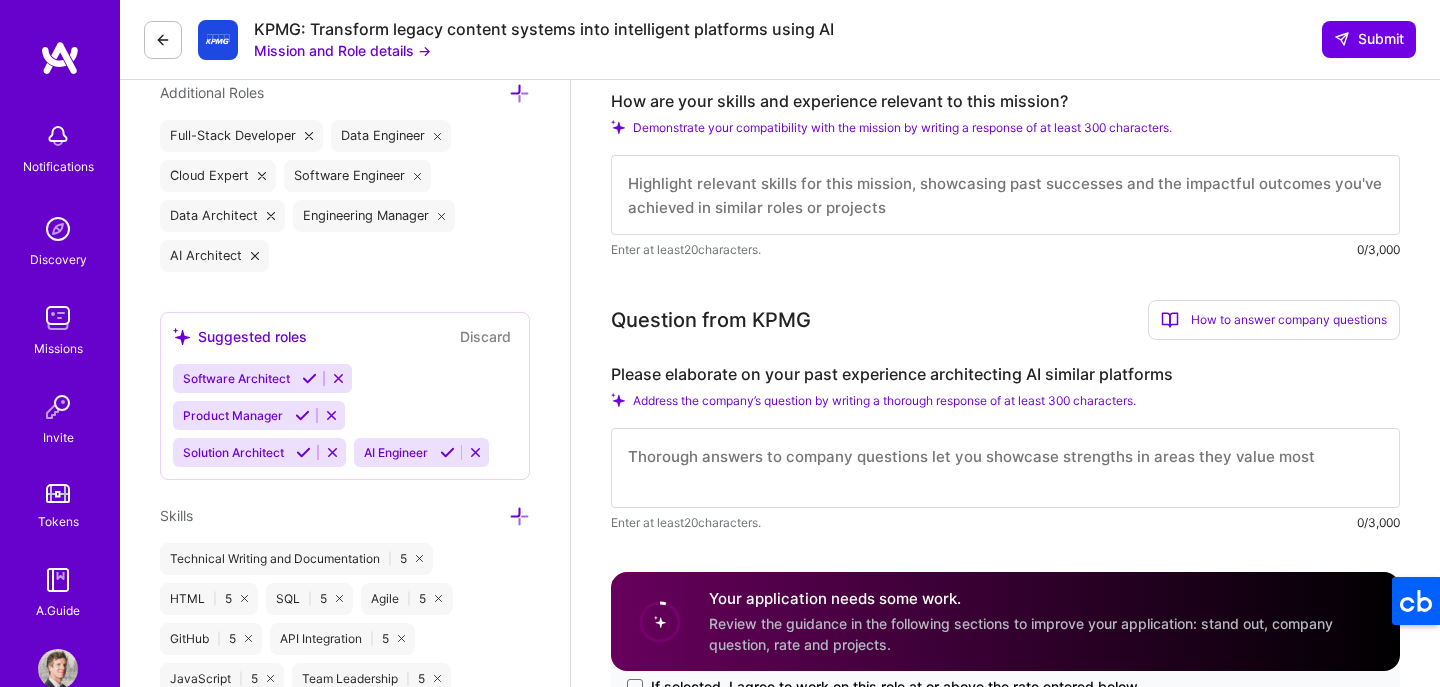 drag, startPoint x: 1105, startPoint y: 476, endPoint x: 1045, endPoint y: 453, distance: 64.25729 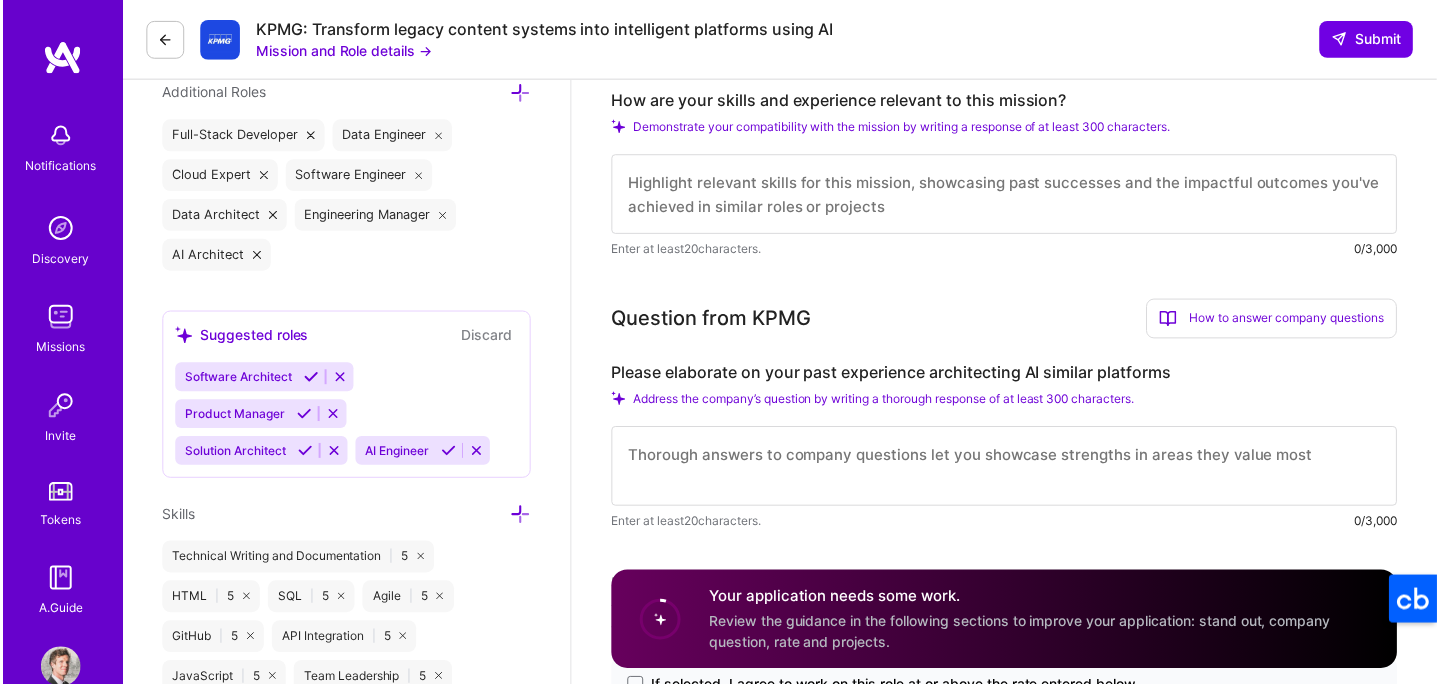 scroll, scrollTop: 161, scrollLeft: 0, axis: vertical 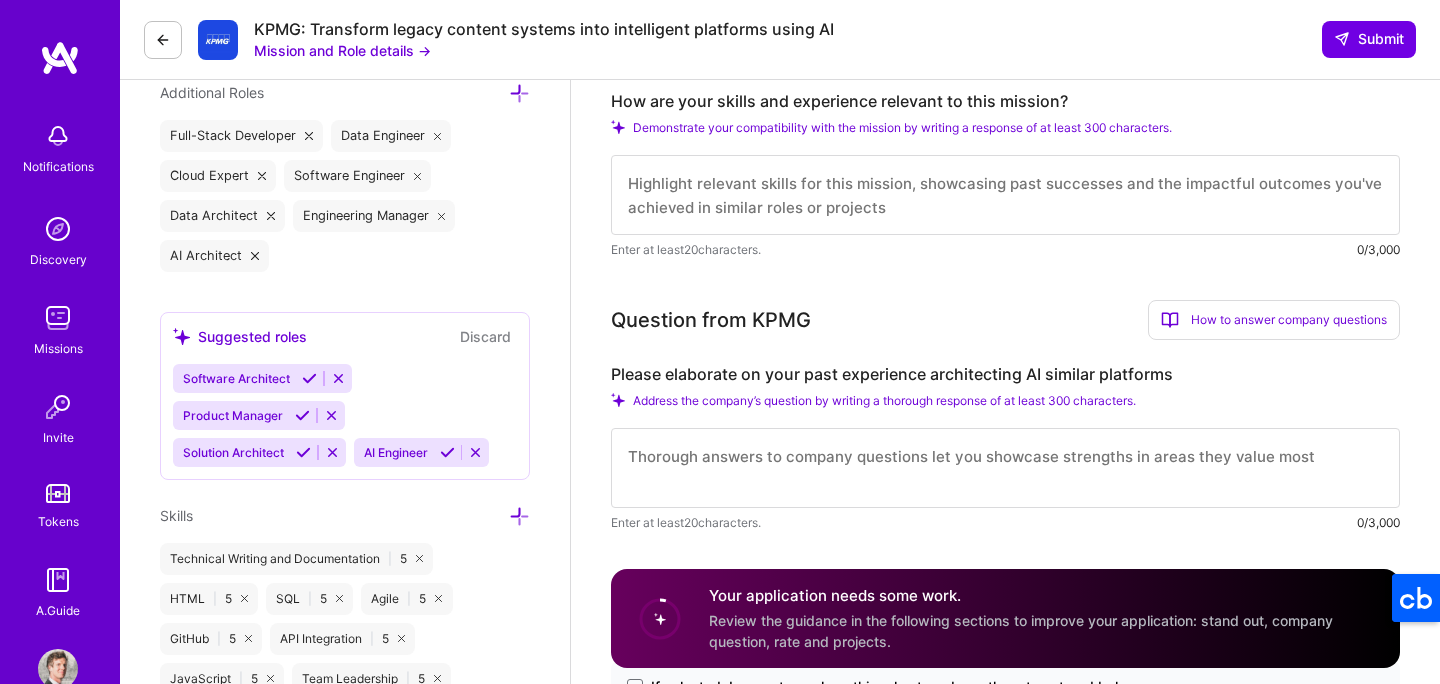 click on "Submit" at bounding box center [285, 4704] 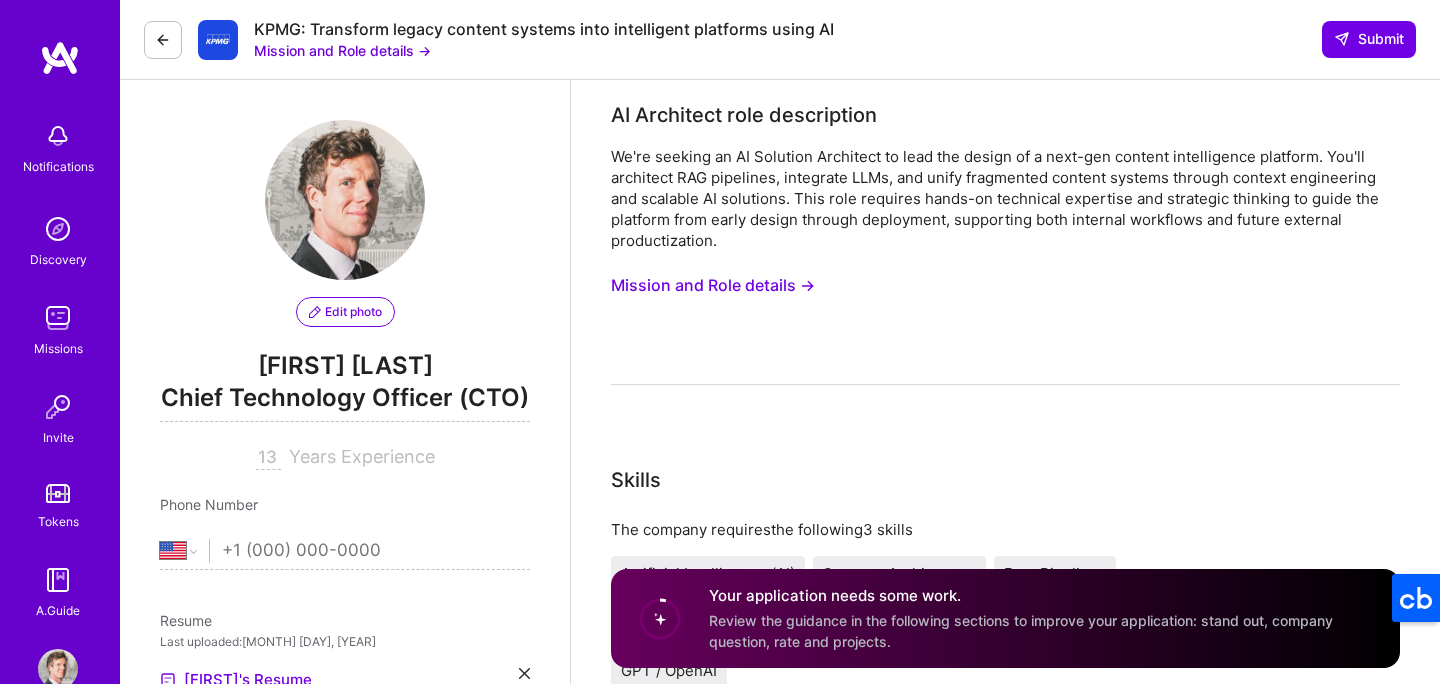 click on "Submit" at bounding box center (285, 5417) 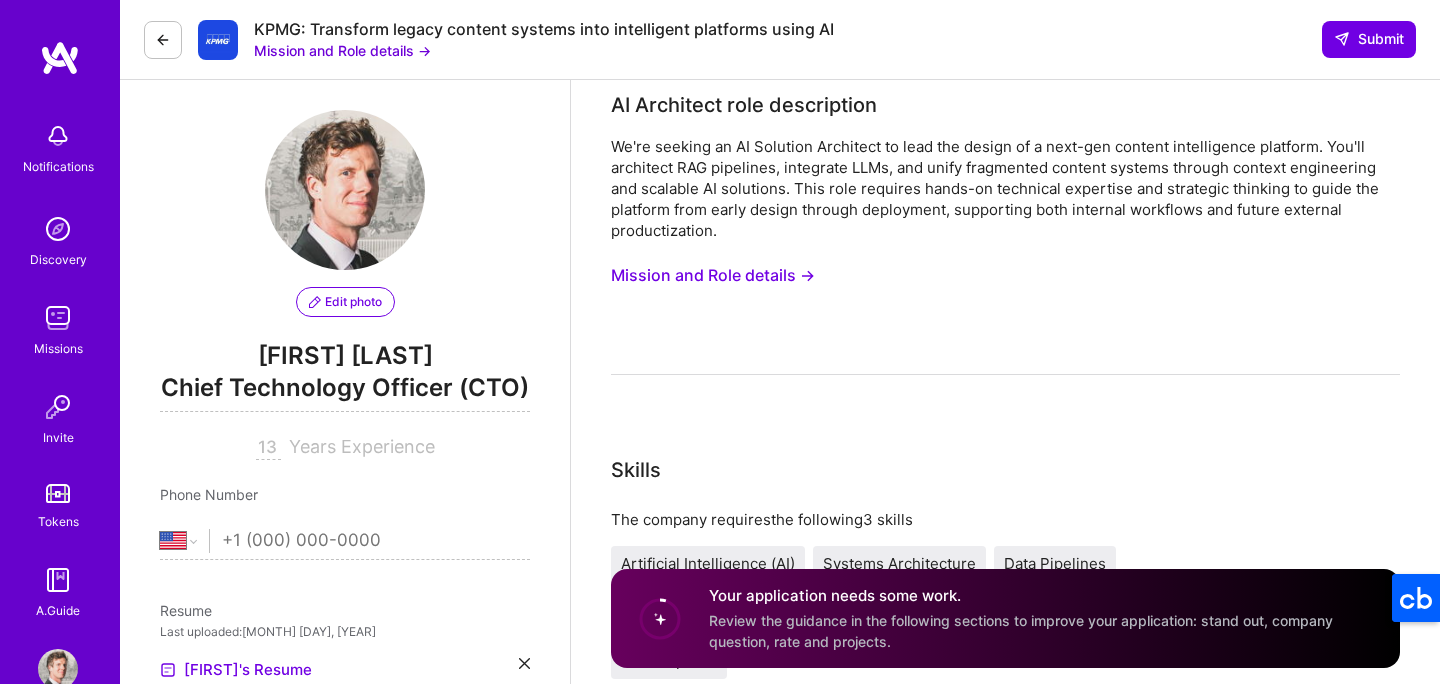 scroll, scrollTop: 89, scrollLeft: 0, axis: vertical 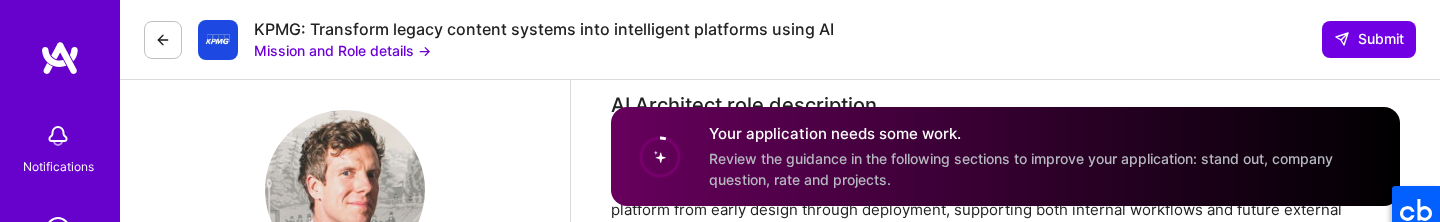 click on "Submit" at bounding box center (285, 5407) 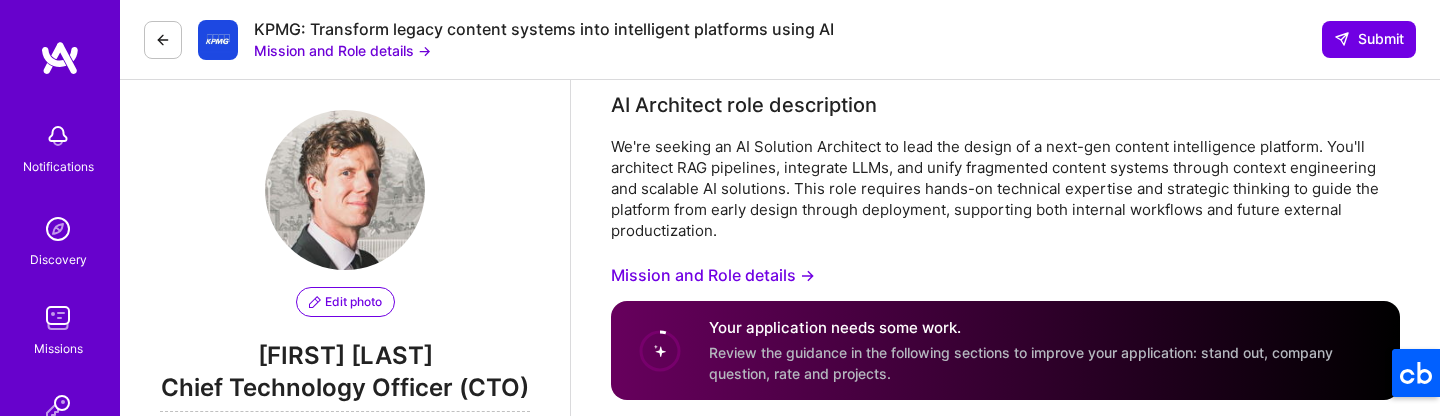 scroll, scrollTop: 0, scrollLeft: 0, axis: both 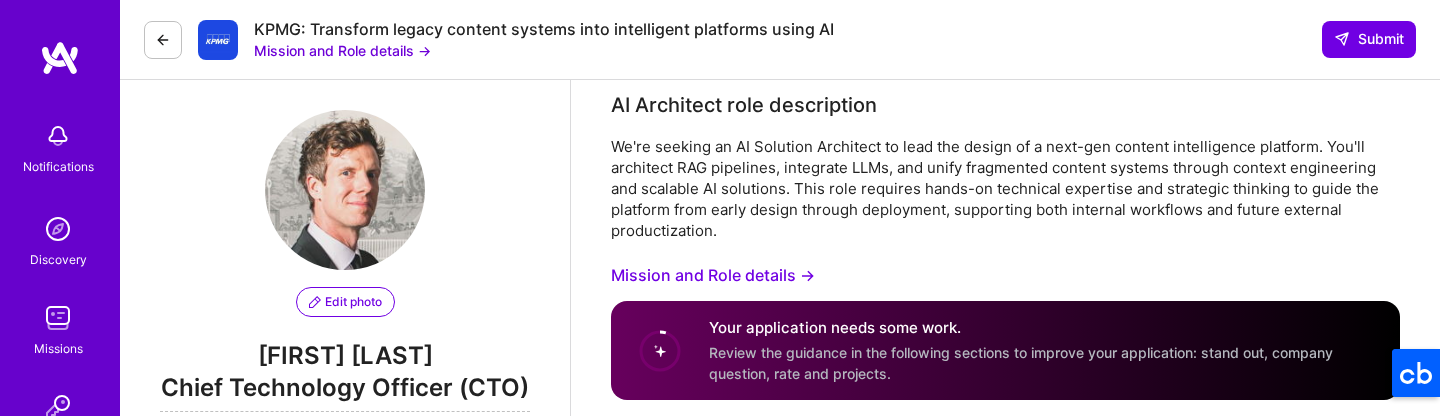 click on "Submit" at bounding box center [285, 5407] 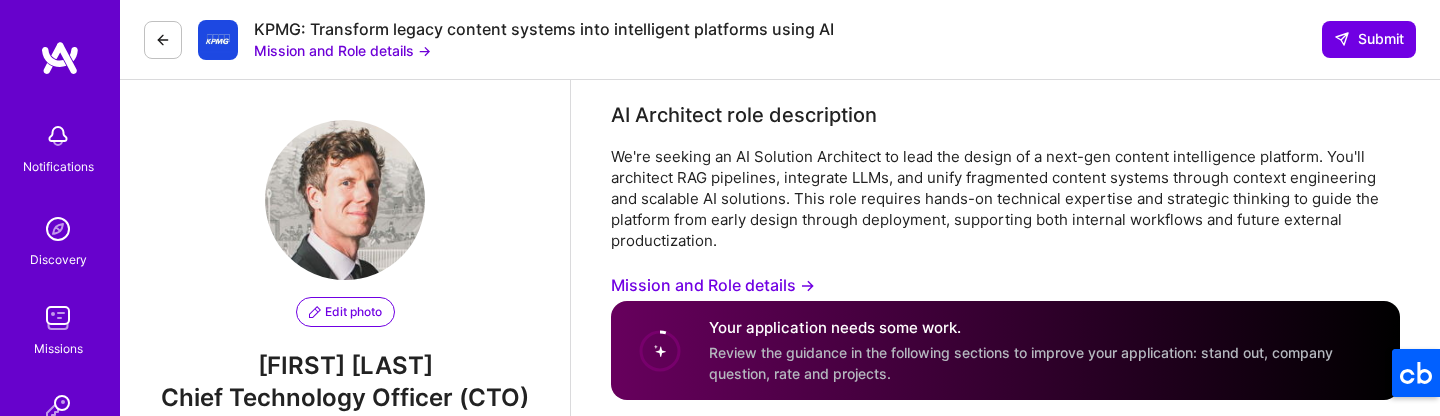 select on "US" 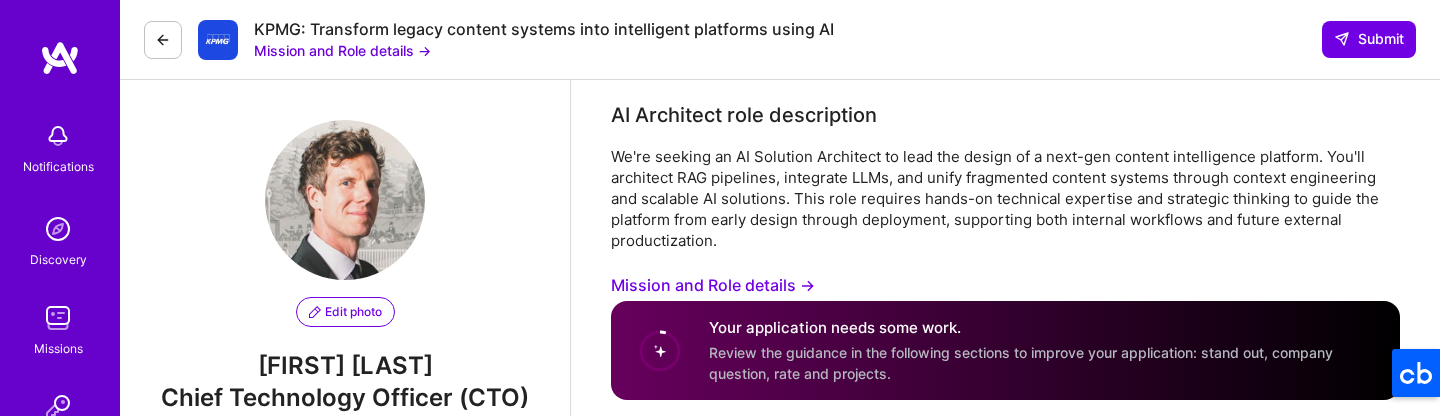 scroll, scrollTop: 139, scrollLeft: 0, axis: vertical 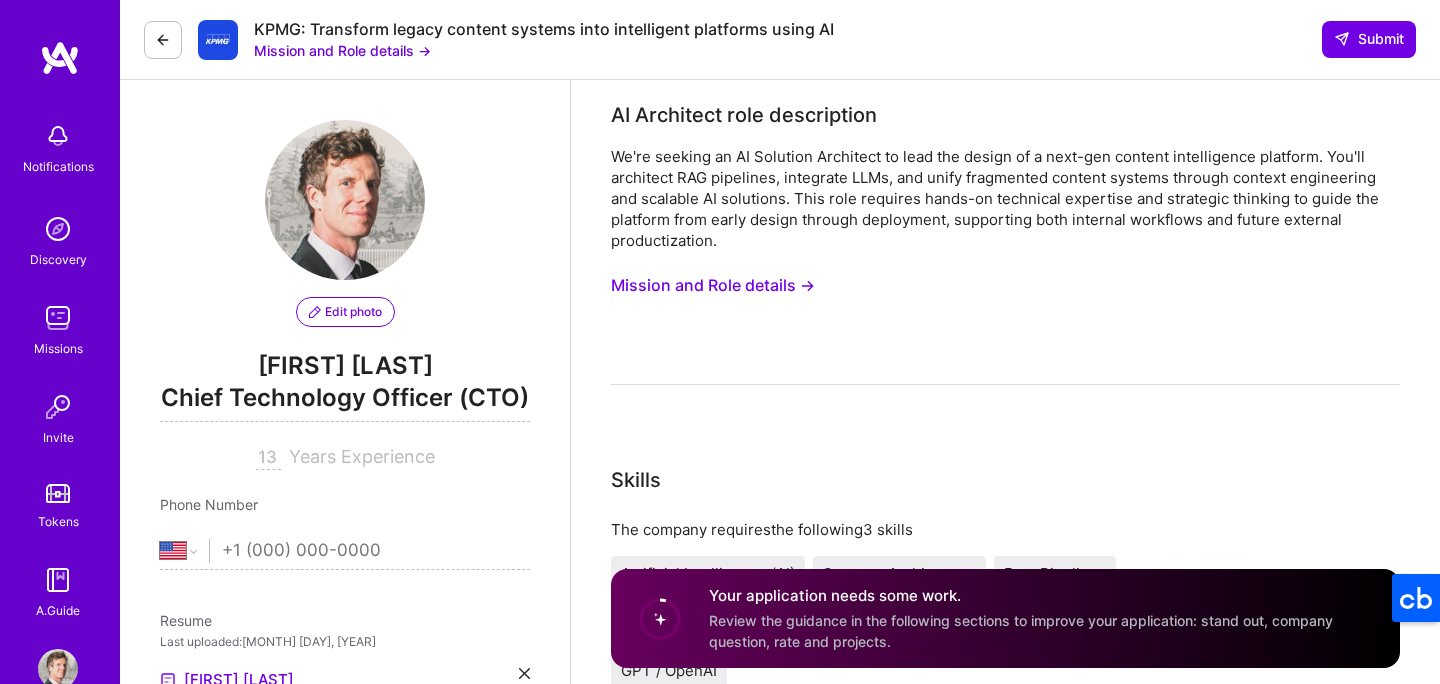 click at bounding box center [1005, 908] 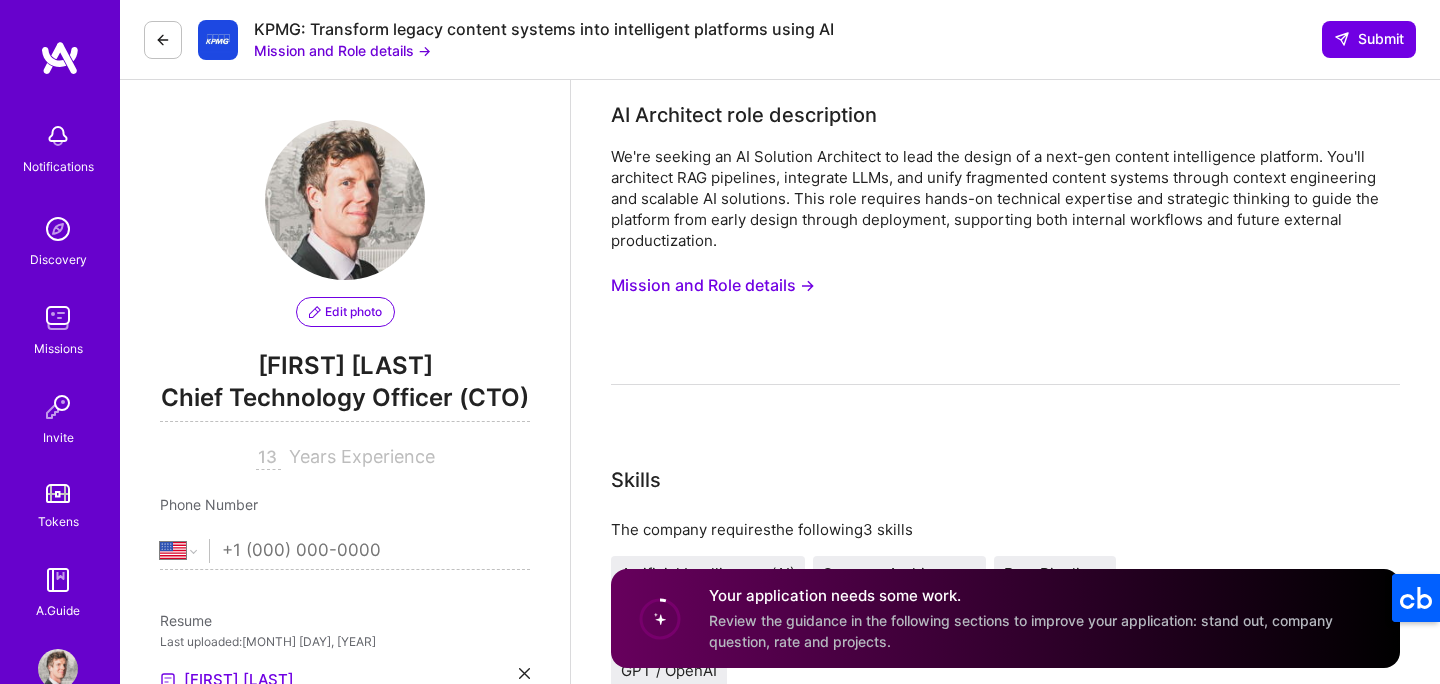 scroll, scrollTop: 1066, scrollLeft: 0, axis: vertical 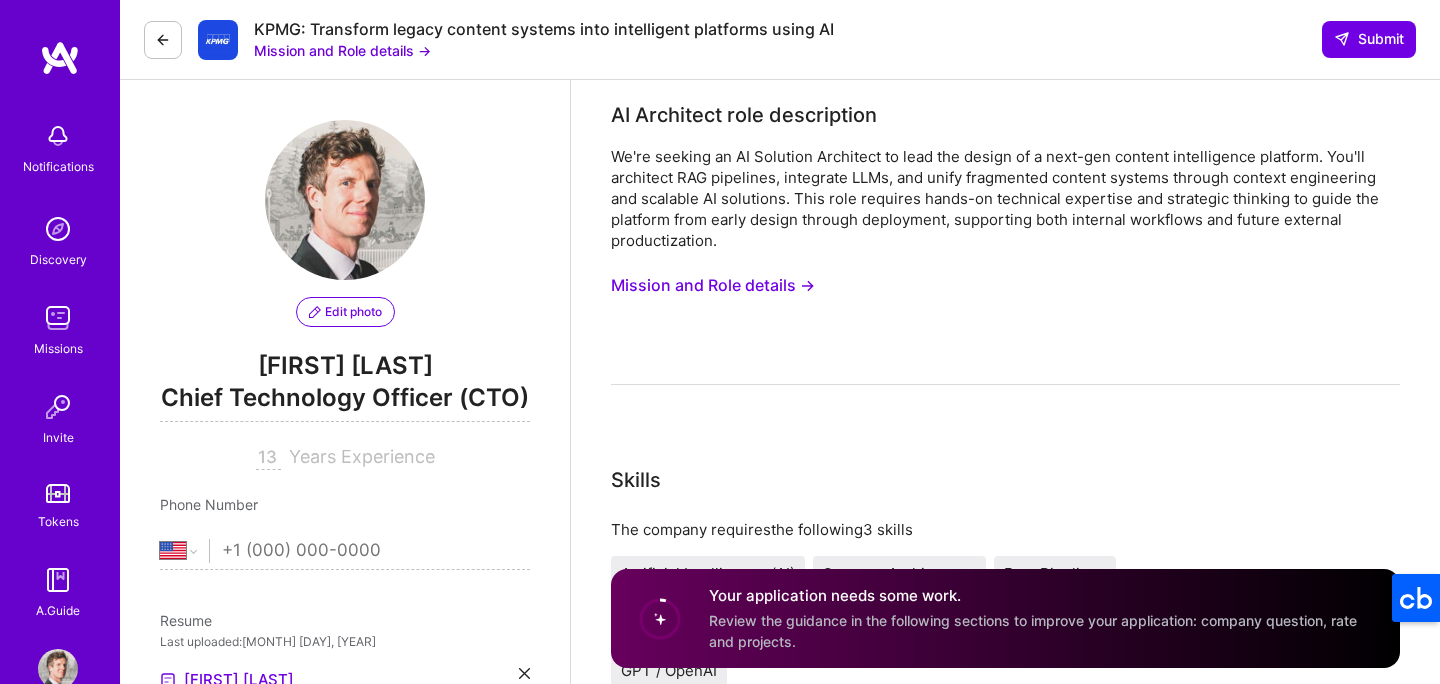 click on "×" at bounding box center [13, 6054] 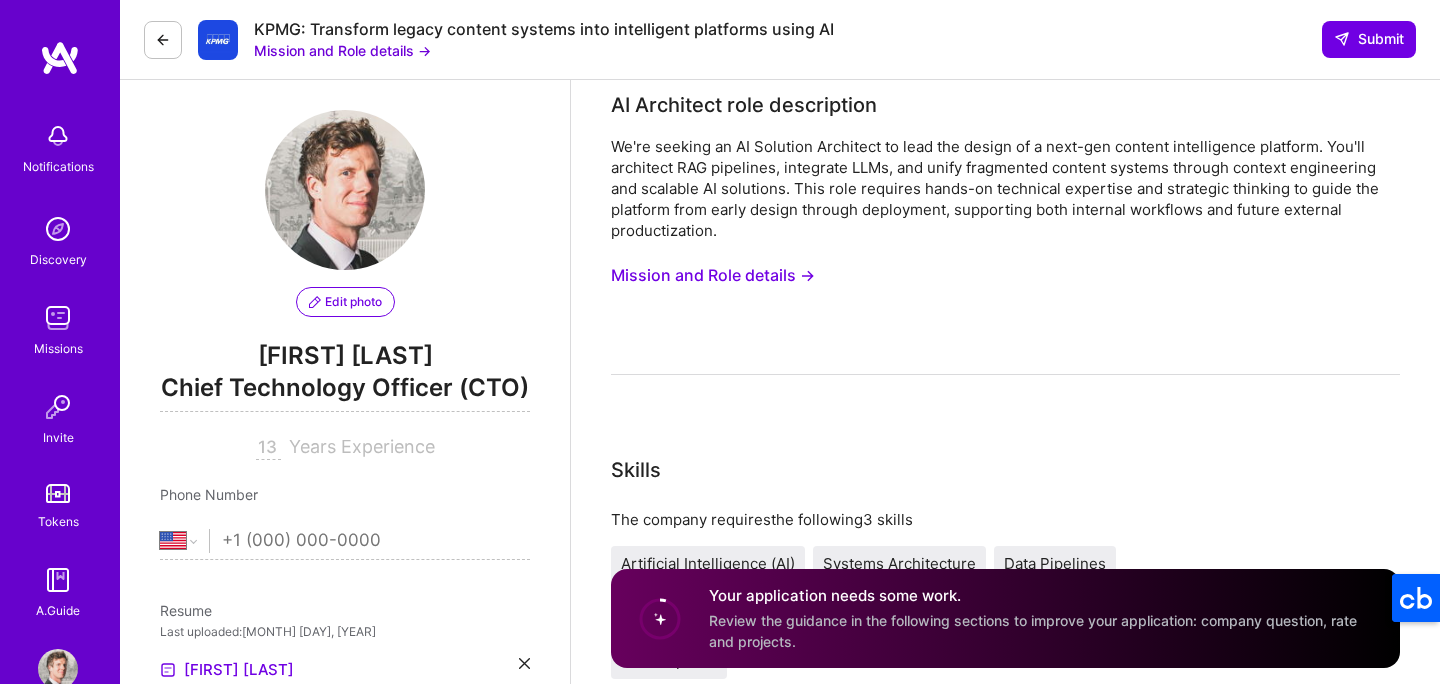 scroll, scrollTop: 1885, scrollLeft: 0, axis: vertical 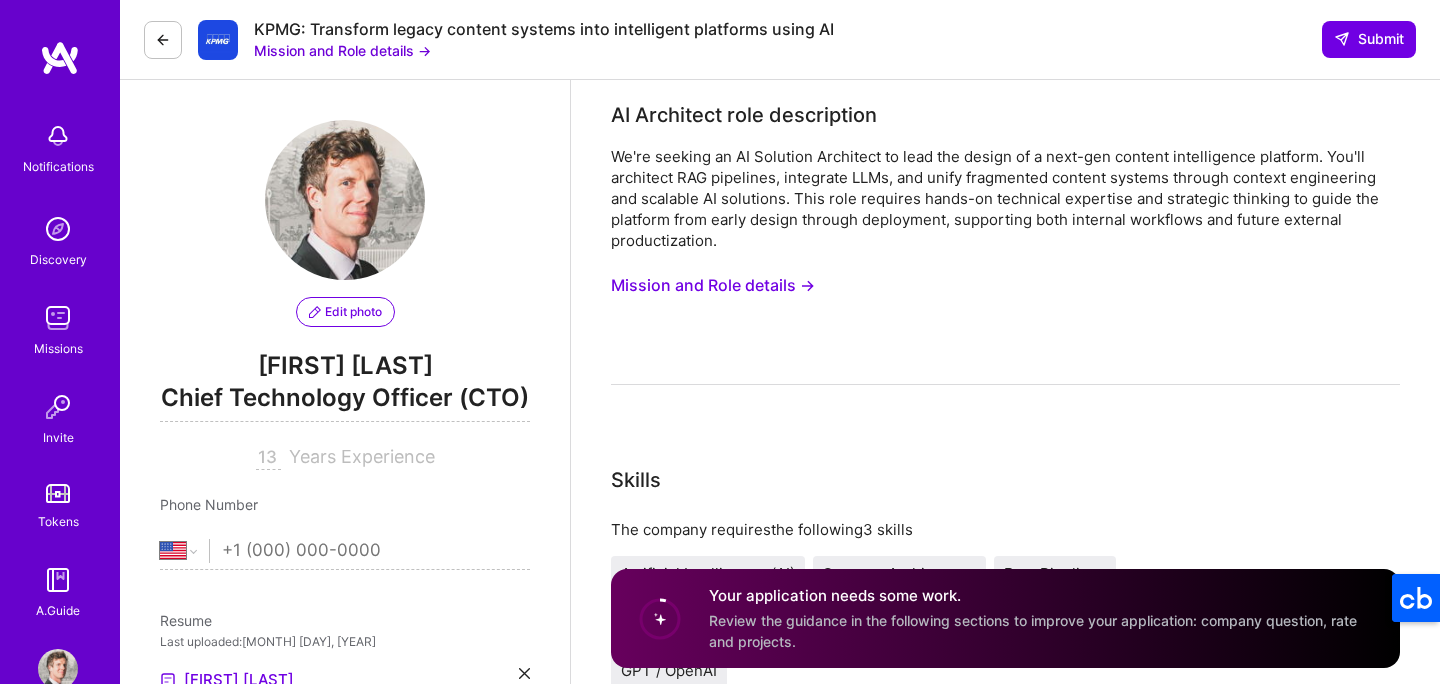 click at bounding box center (1005, 1722) 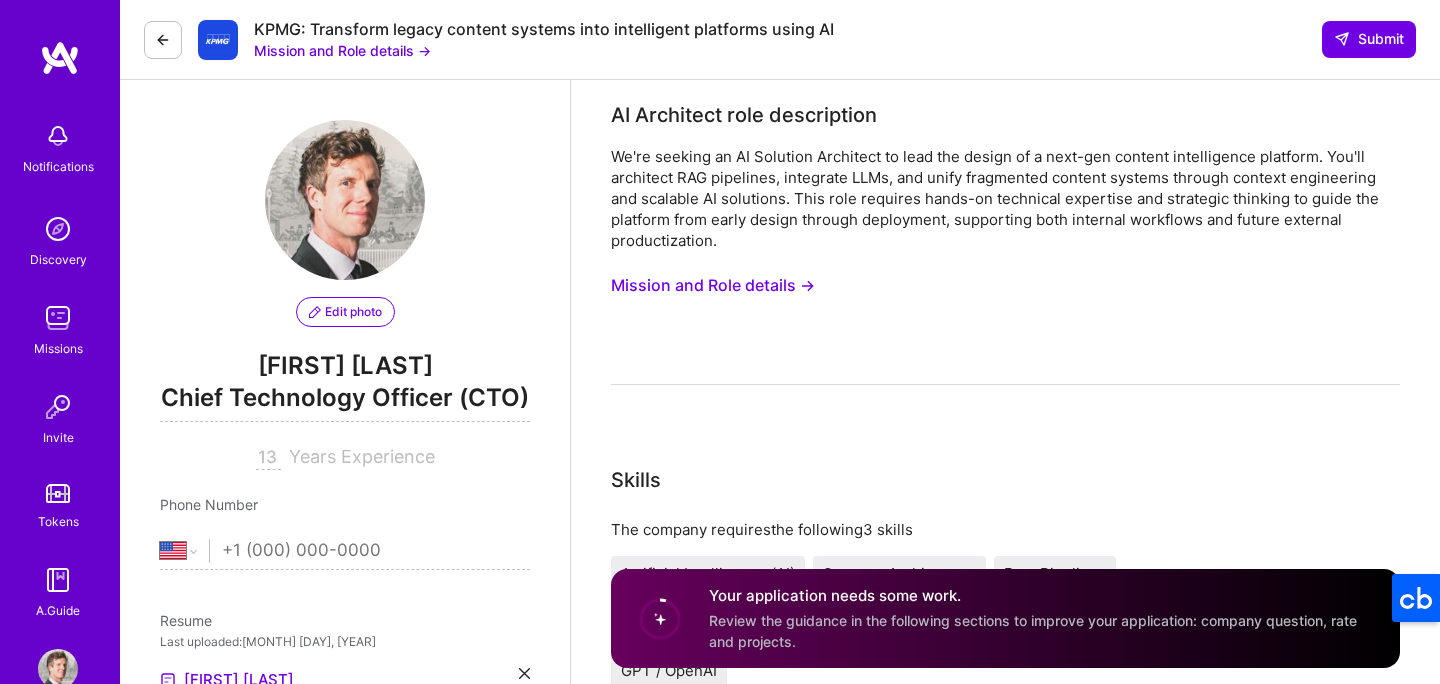 scroll, scrollTop: 1925, scrollLeft: 0, axis: vertical 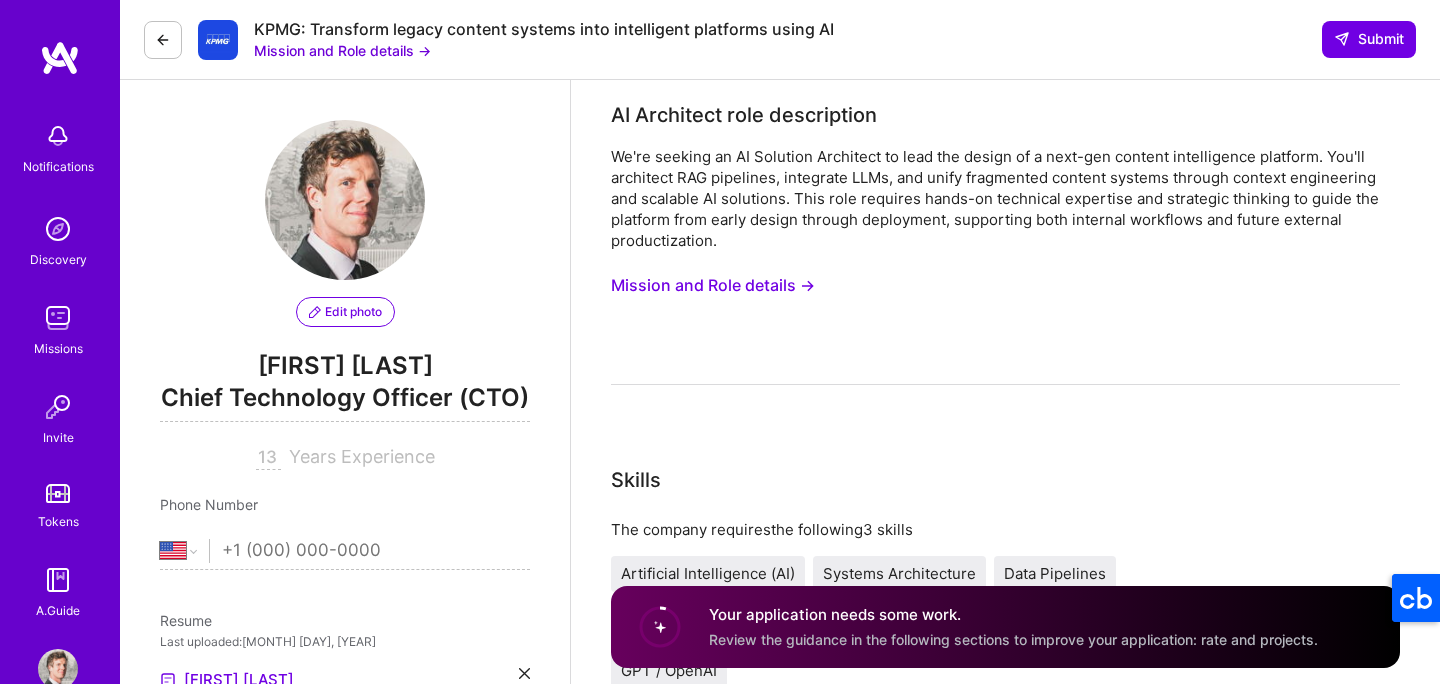 click on "×" at bounding box center (13, 6601) 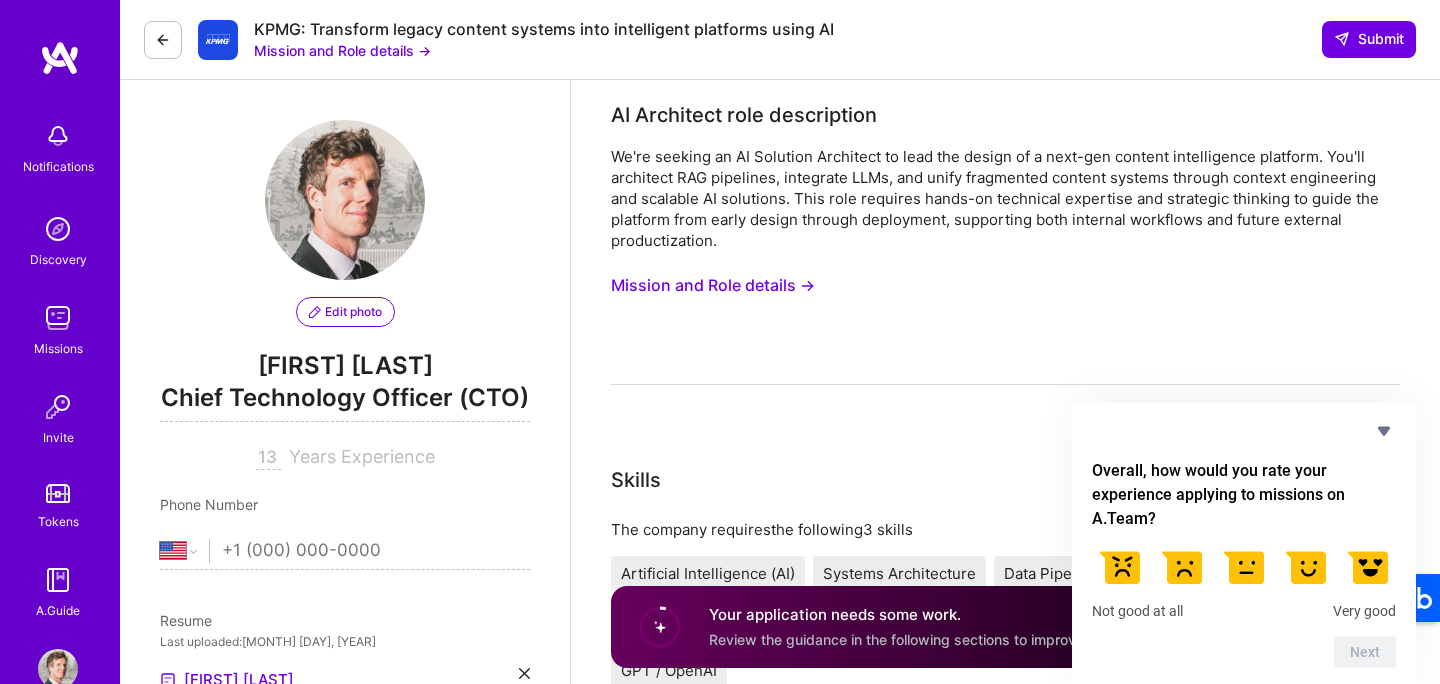 scroll, scrollTop: 2639, scrollLeft: 0, axis: vertical 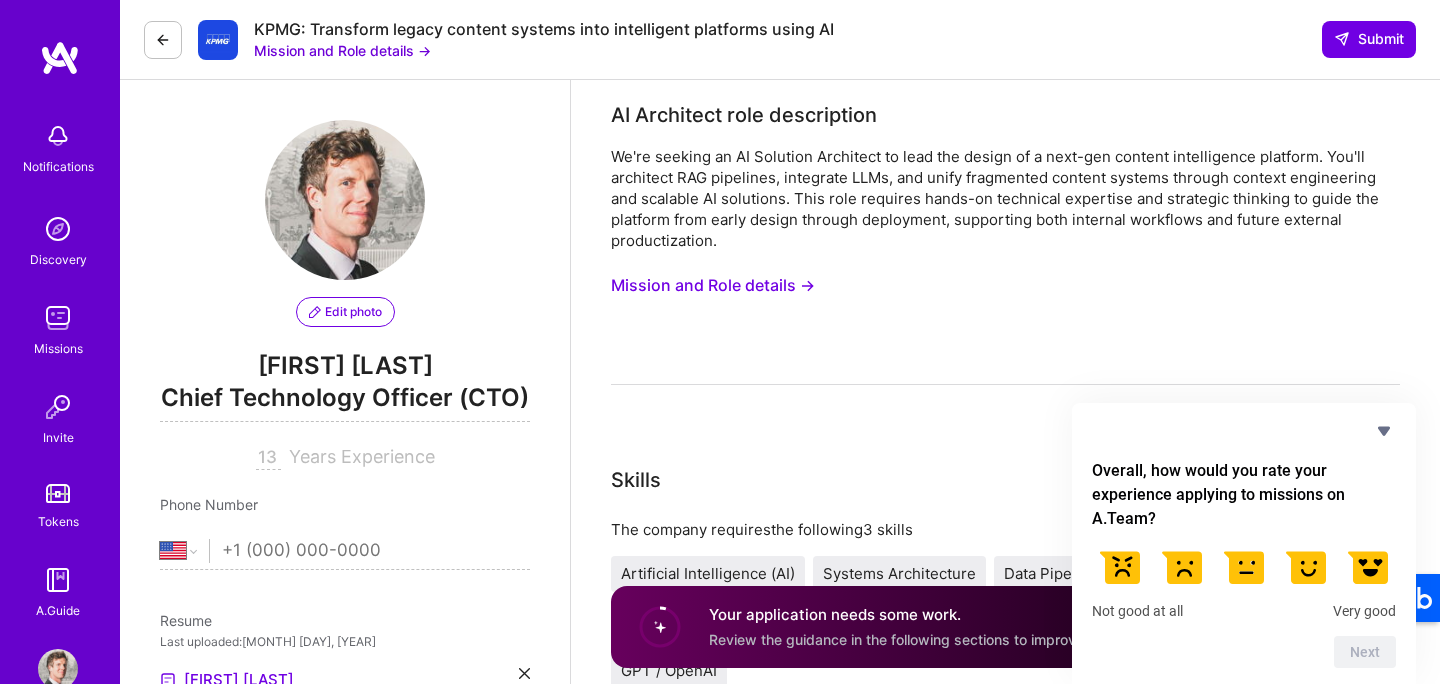 click on "6:30 AM" at bounding box center (944, 3477) 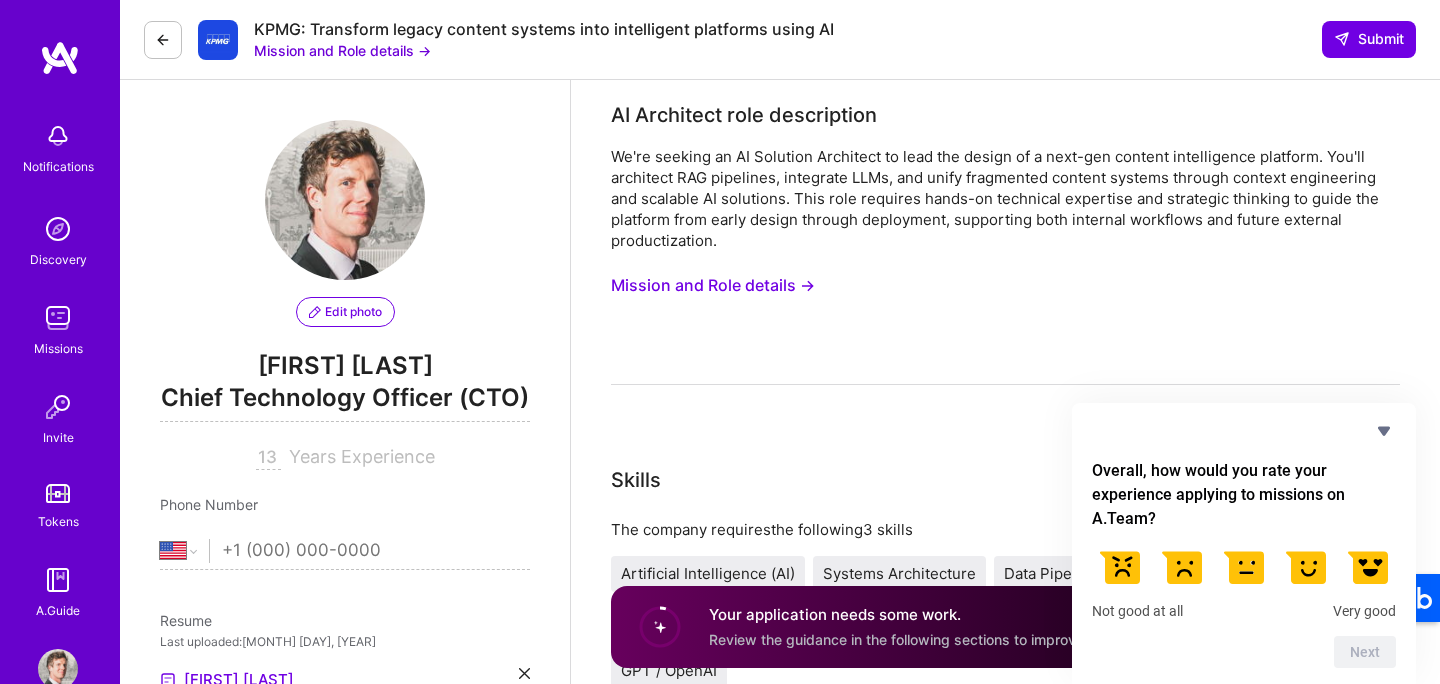 scroll, scrollTop: 3129, scrollLeft: 0, axis: vertical 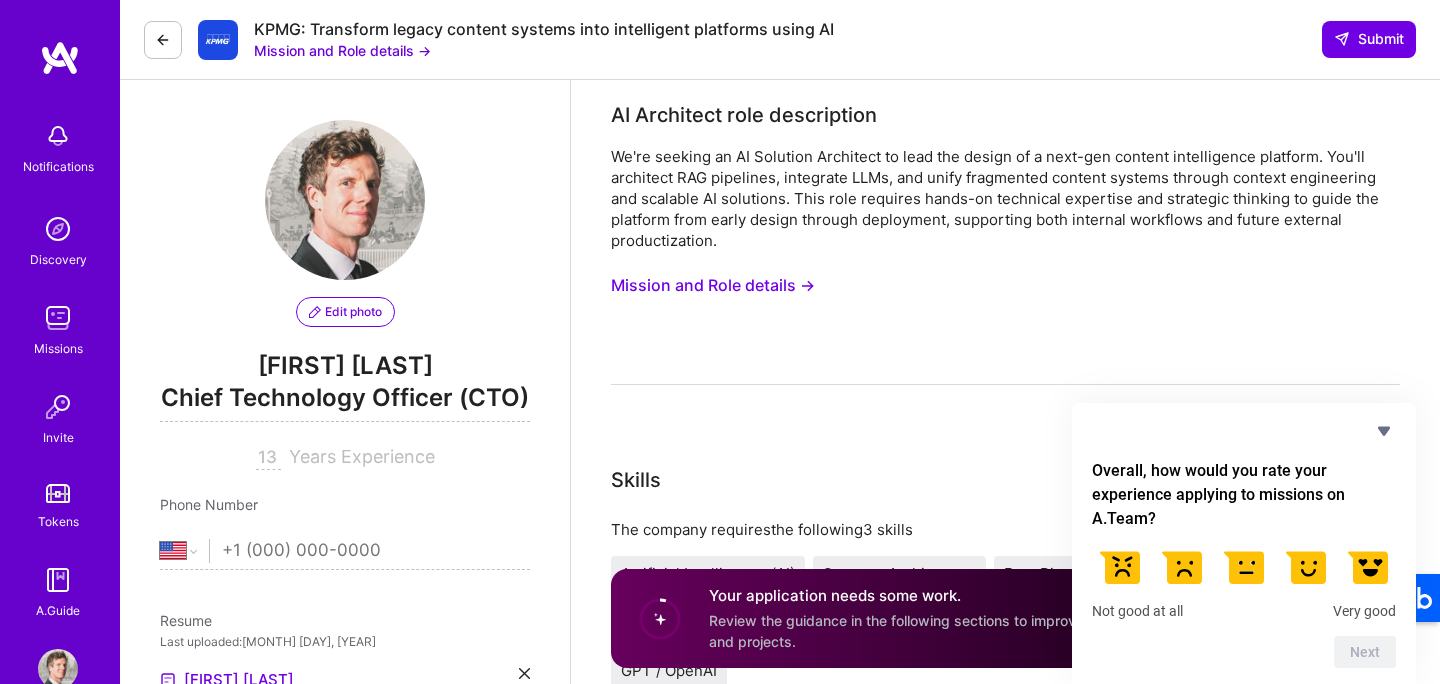 click on "End Time" at bounding box center (1112, 3517) 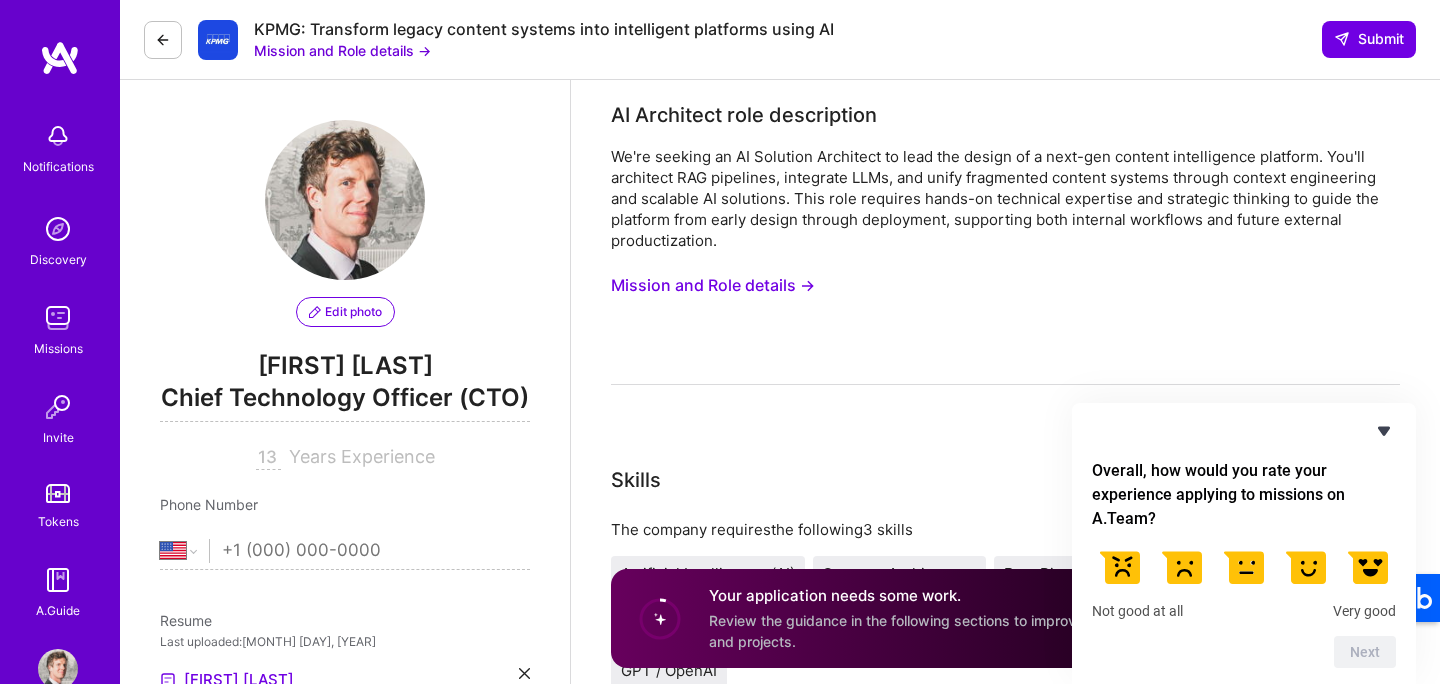 click 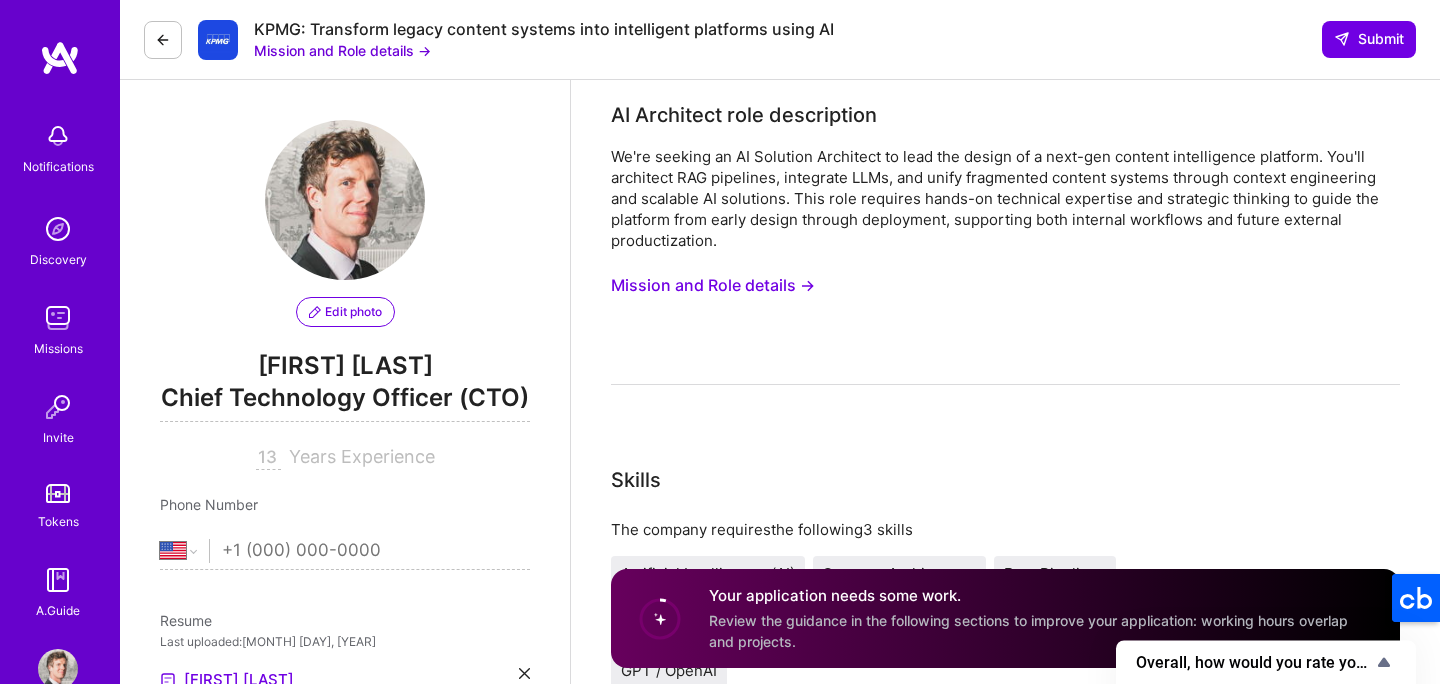 click on "End Time" at bounding box center (1113, 3518) 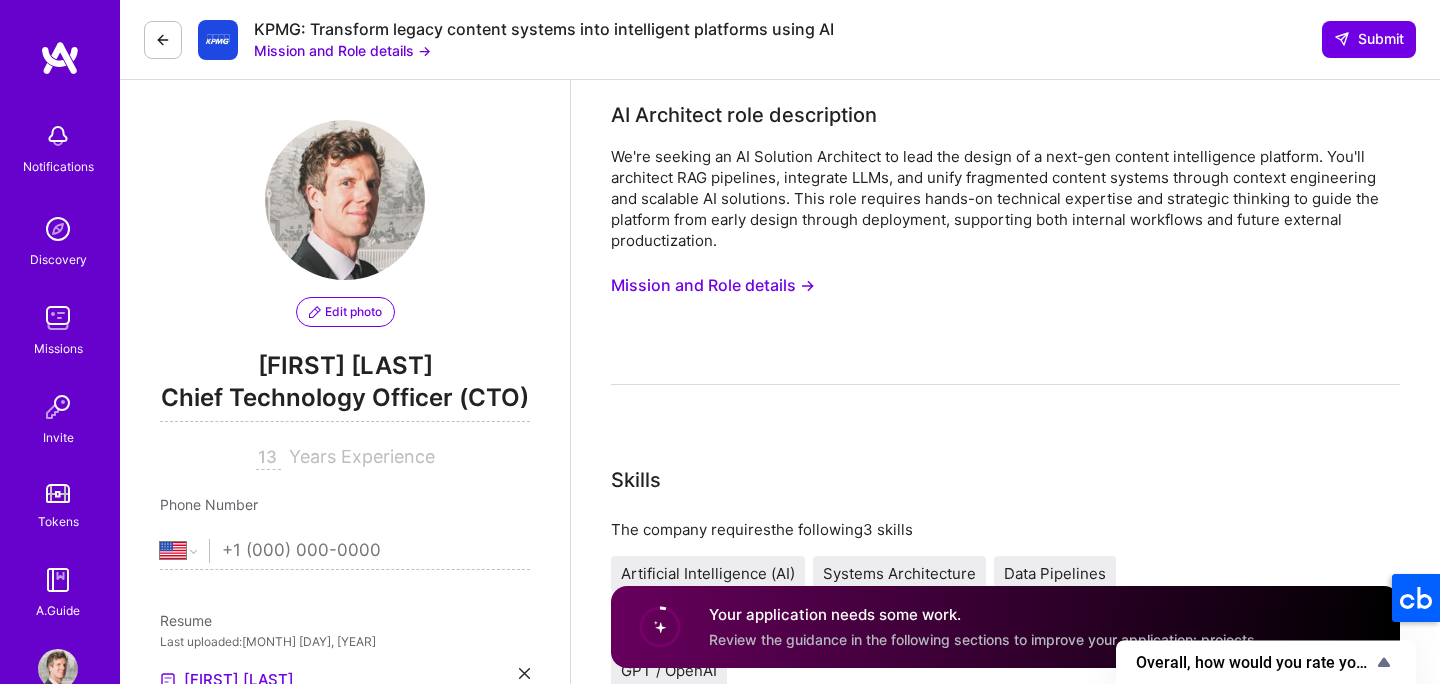 click on "No" at bounding box center (1354, 3560) 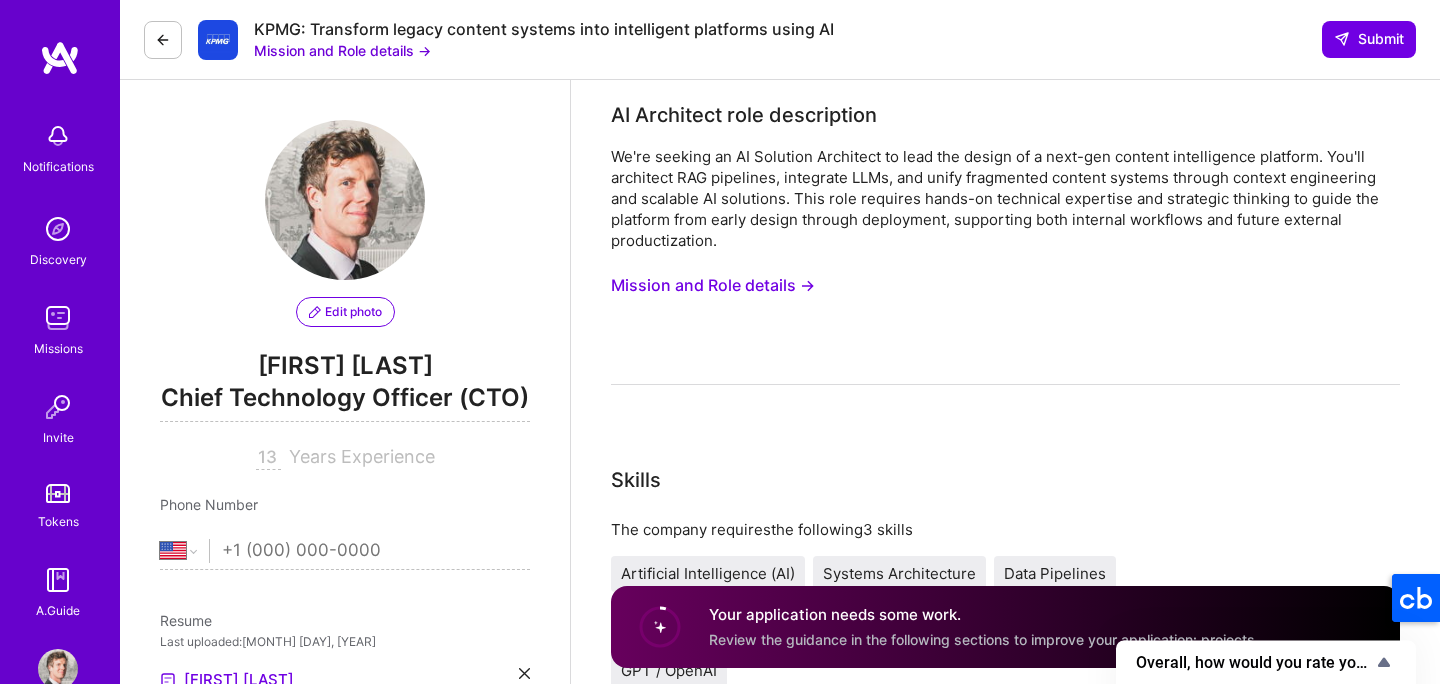 scroll, scrollTop: 4902, scrollLeft: 0, axis: vertical 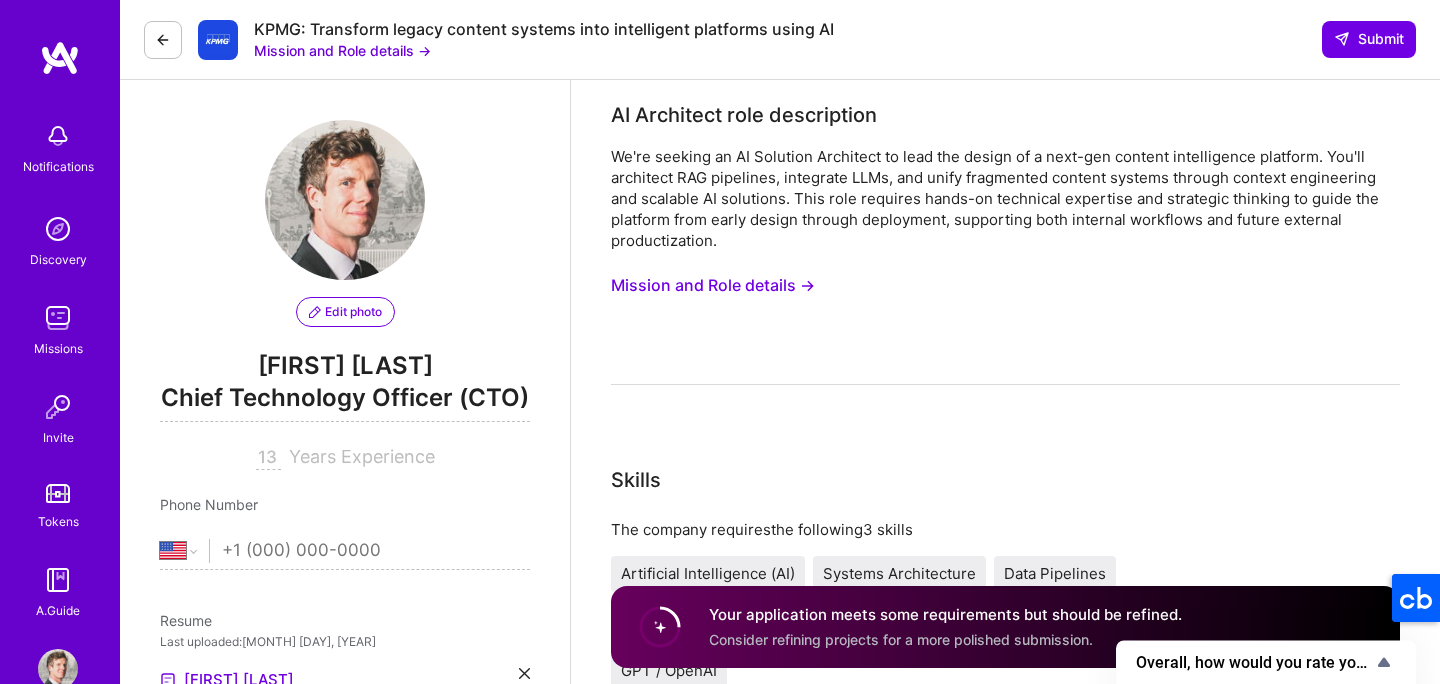 click on "Select" at bounding box center [1076, 5729] 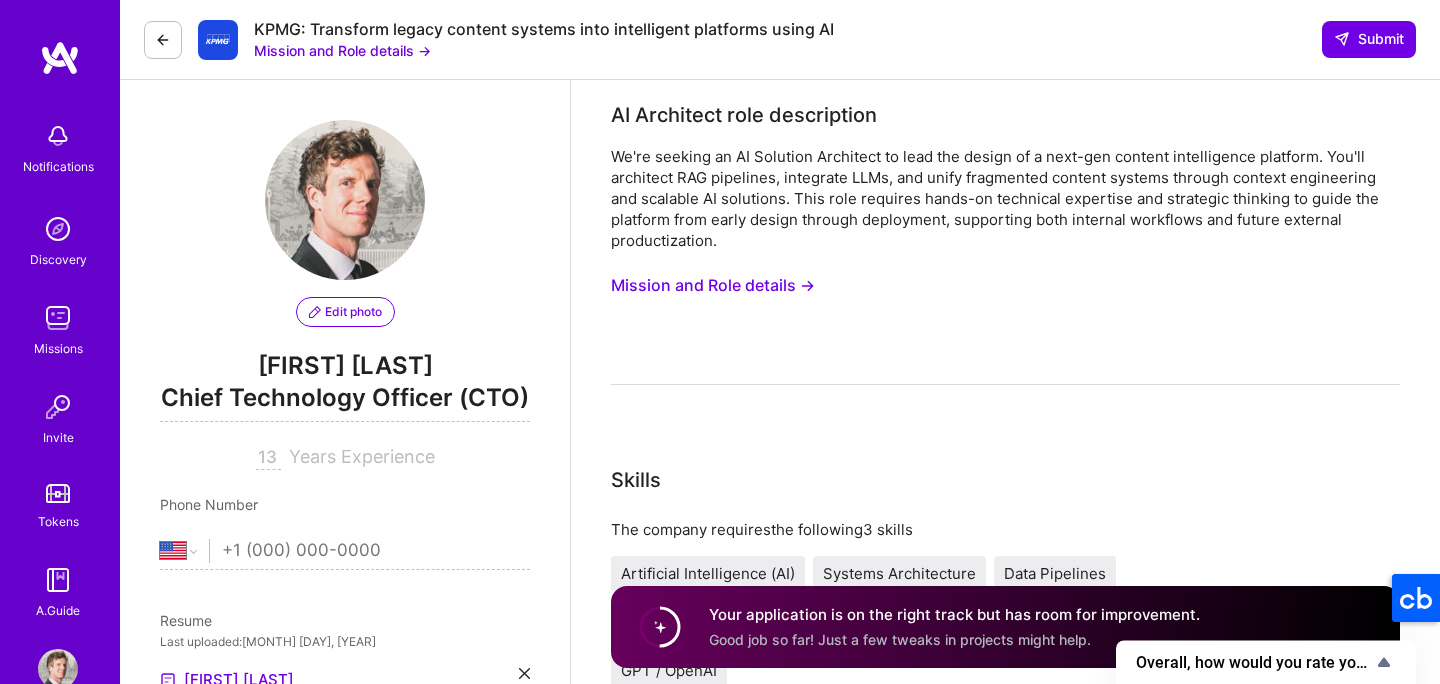 scroll, scrollTop: 2014, scrollLeft: 0, axis: vertical 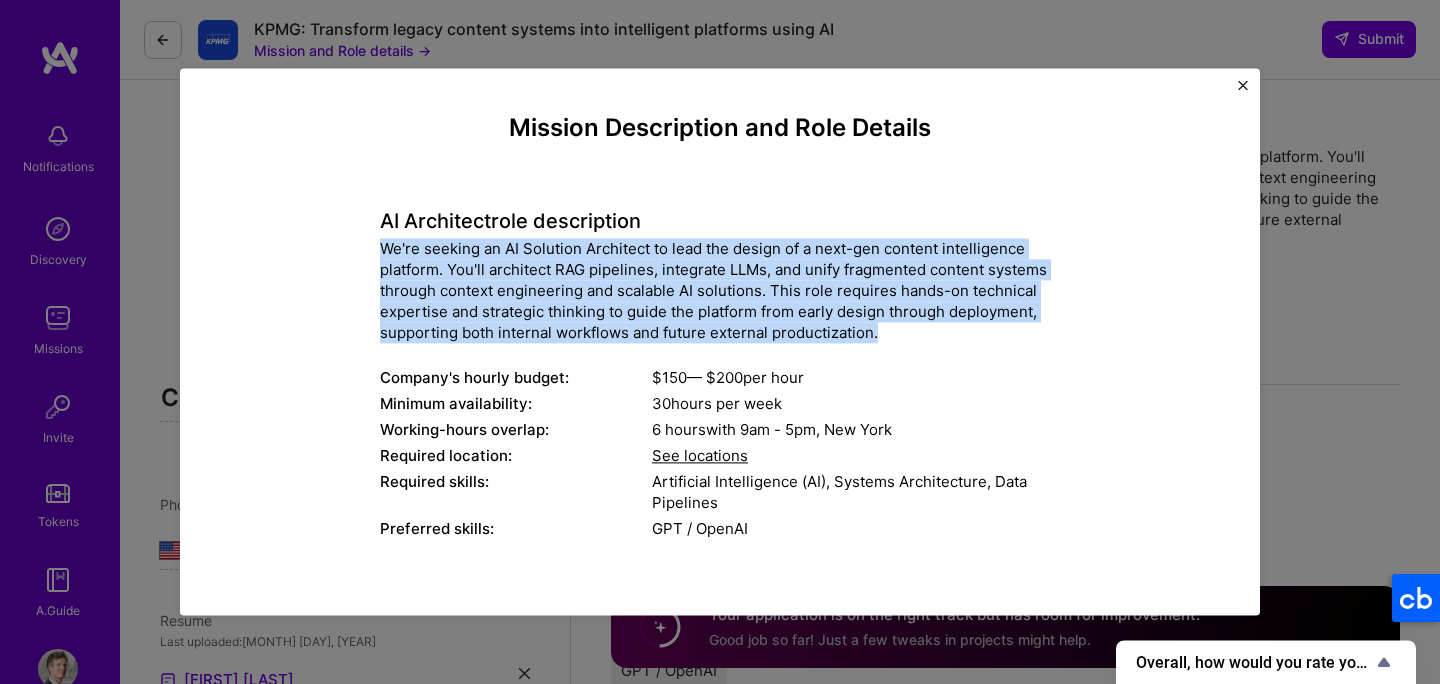 drag, startPoint x: 381, startPoint y: 249, endPoint x: 934, endPoint y: 326, distance: 558.335 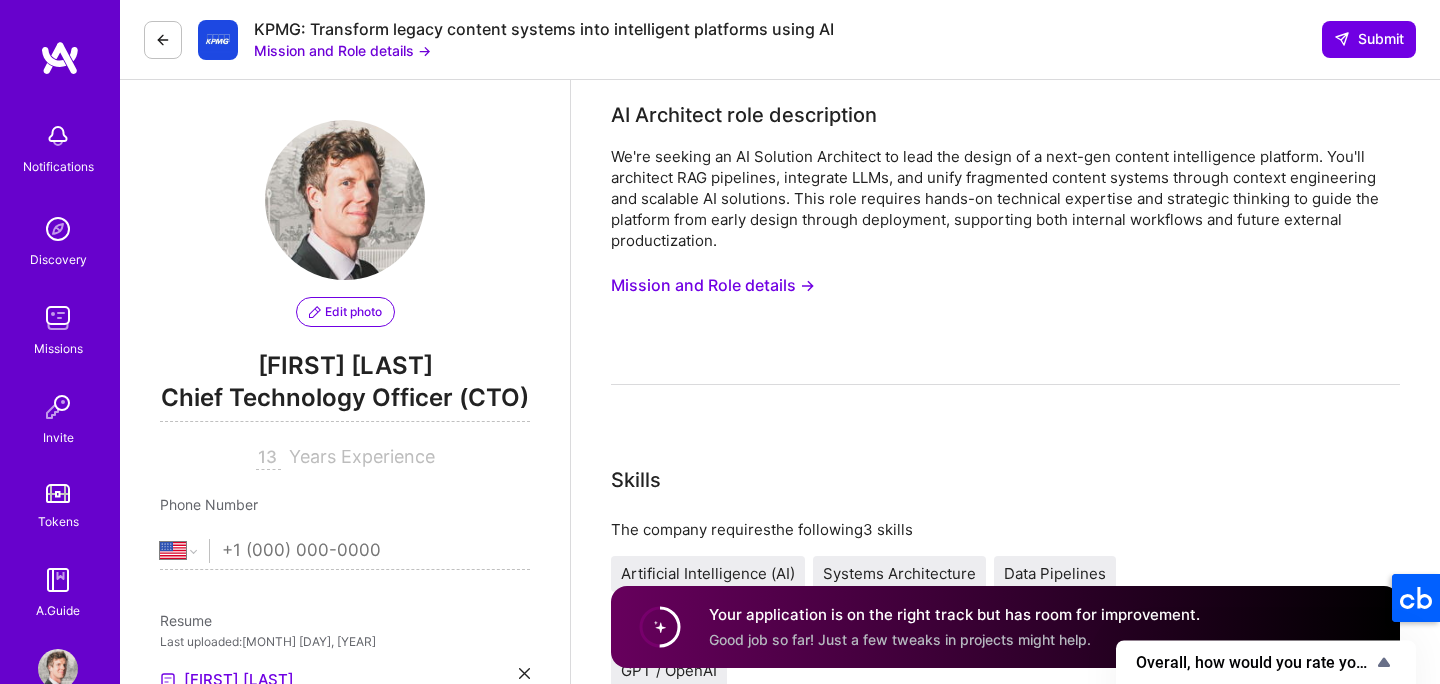 scroll, scrollTop: 287, scrollLeft: 0, axis: vertical 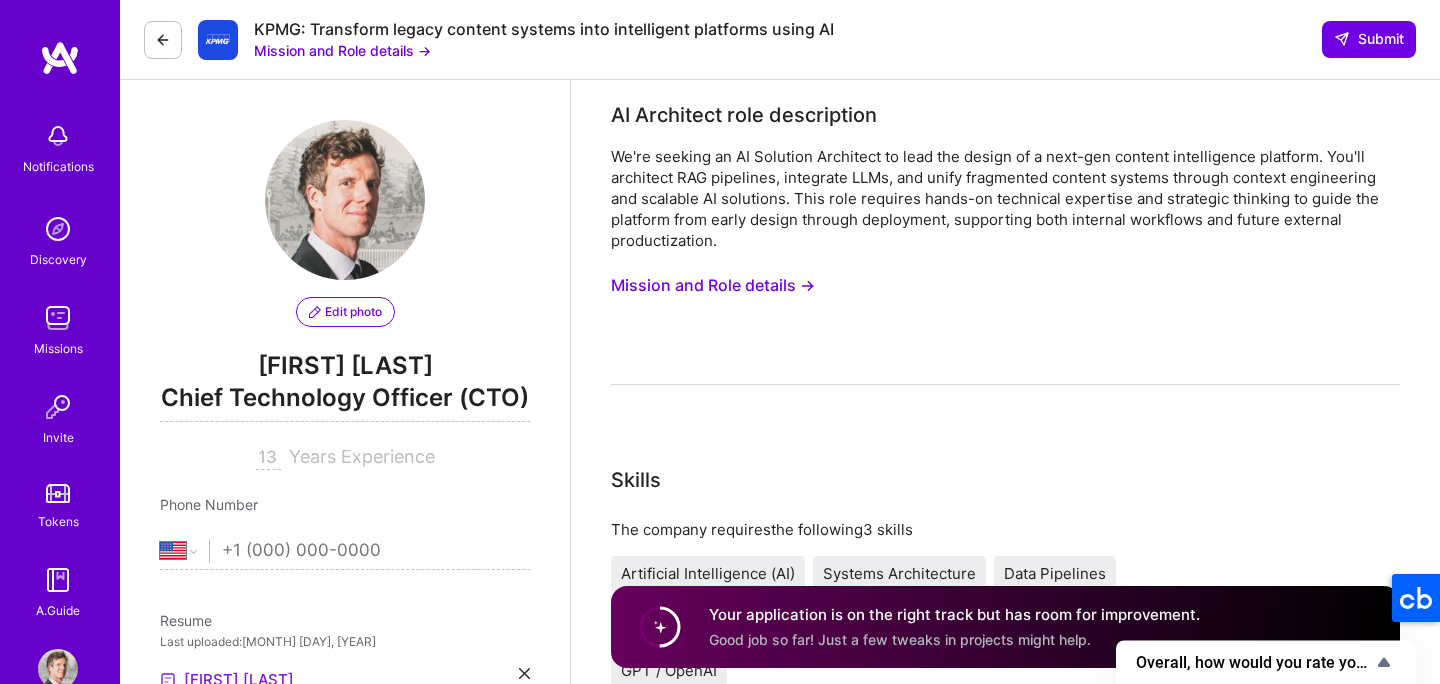type 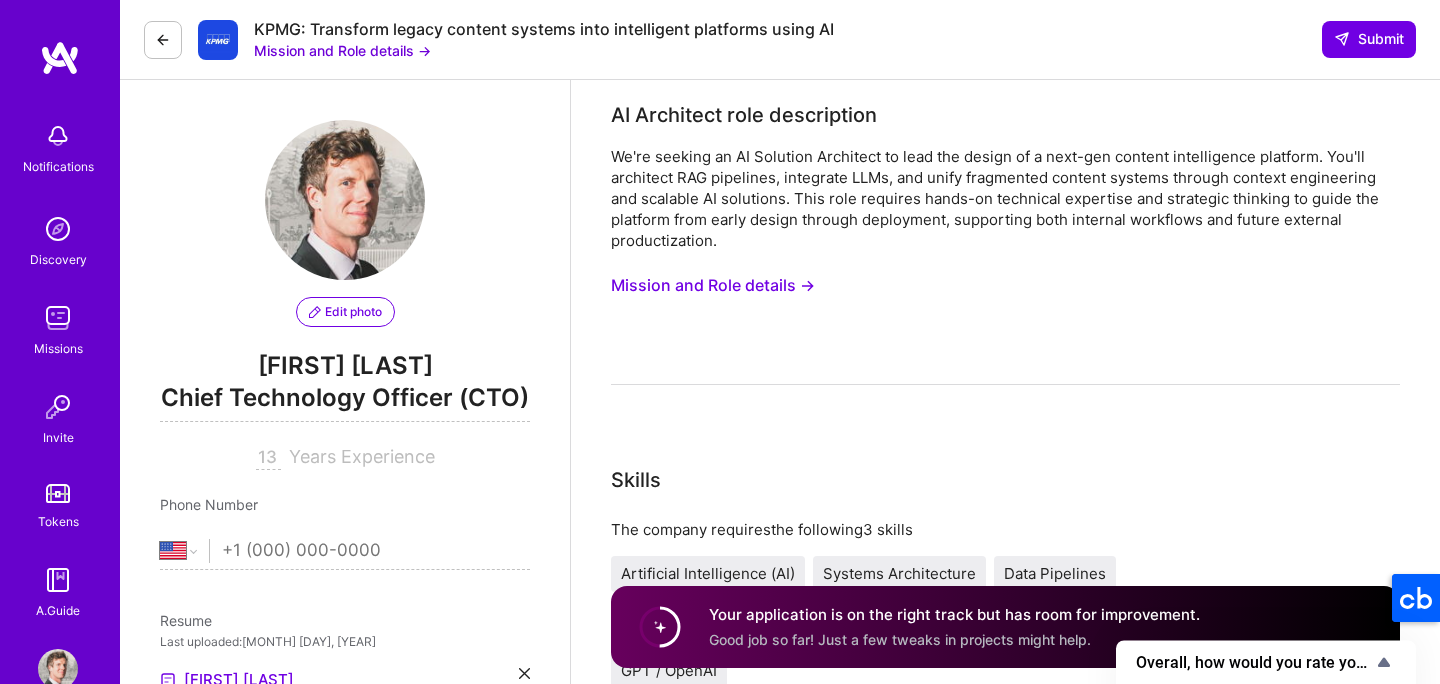 click at bounding box center [524, 673] 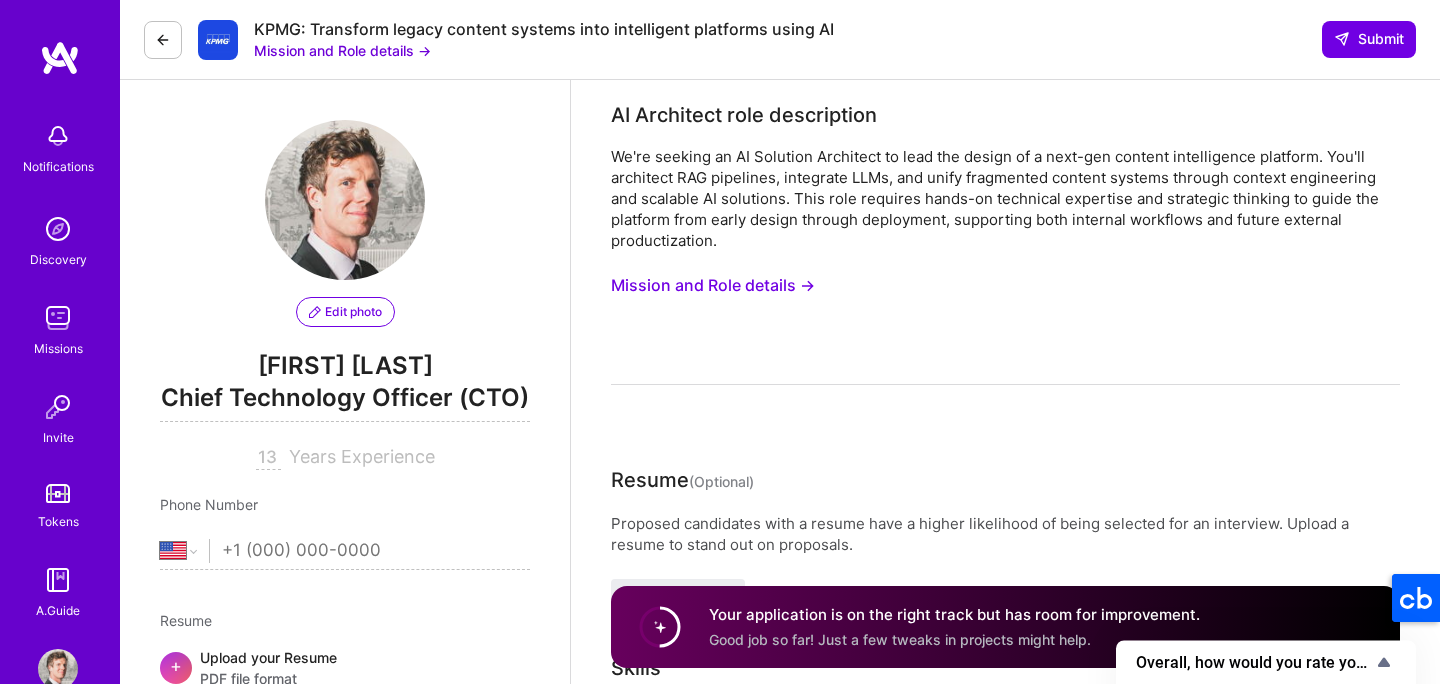 scroll, scrollTop: 0, scrollLeft: 0, axis: both 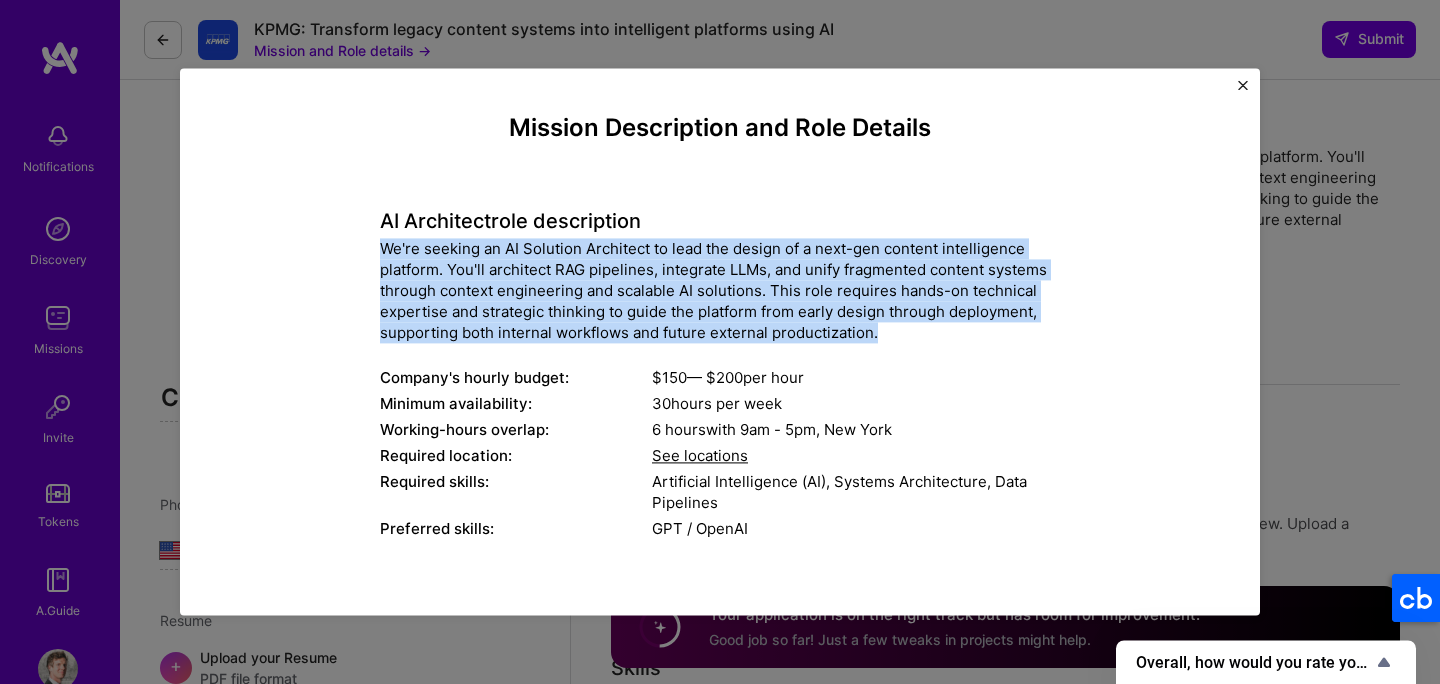 drag, startPoint x: 381, startPoint y: 249, endPoint x: 920, endPoint y: 335, distance: 545.81775 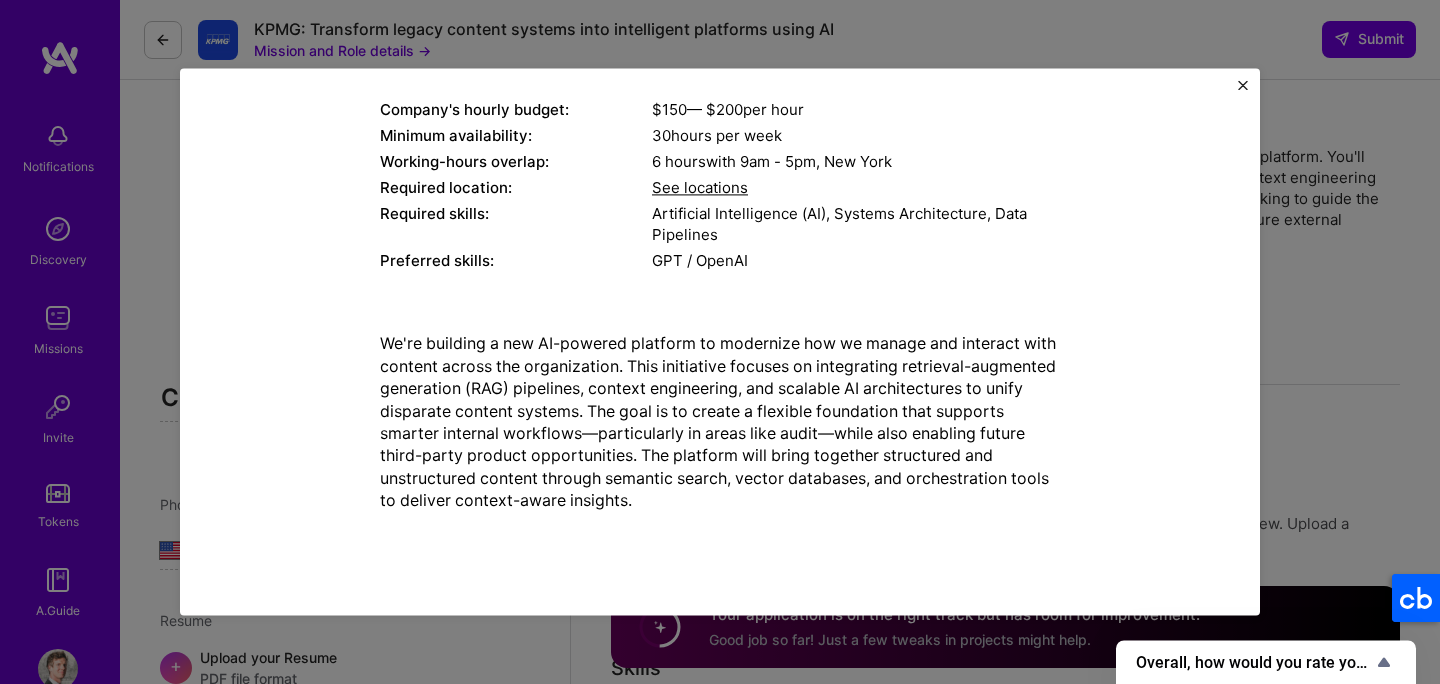 scroll, scrollTop: 272, scrollLeft: 0, axis: vertical 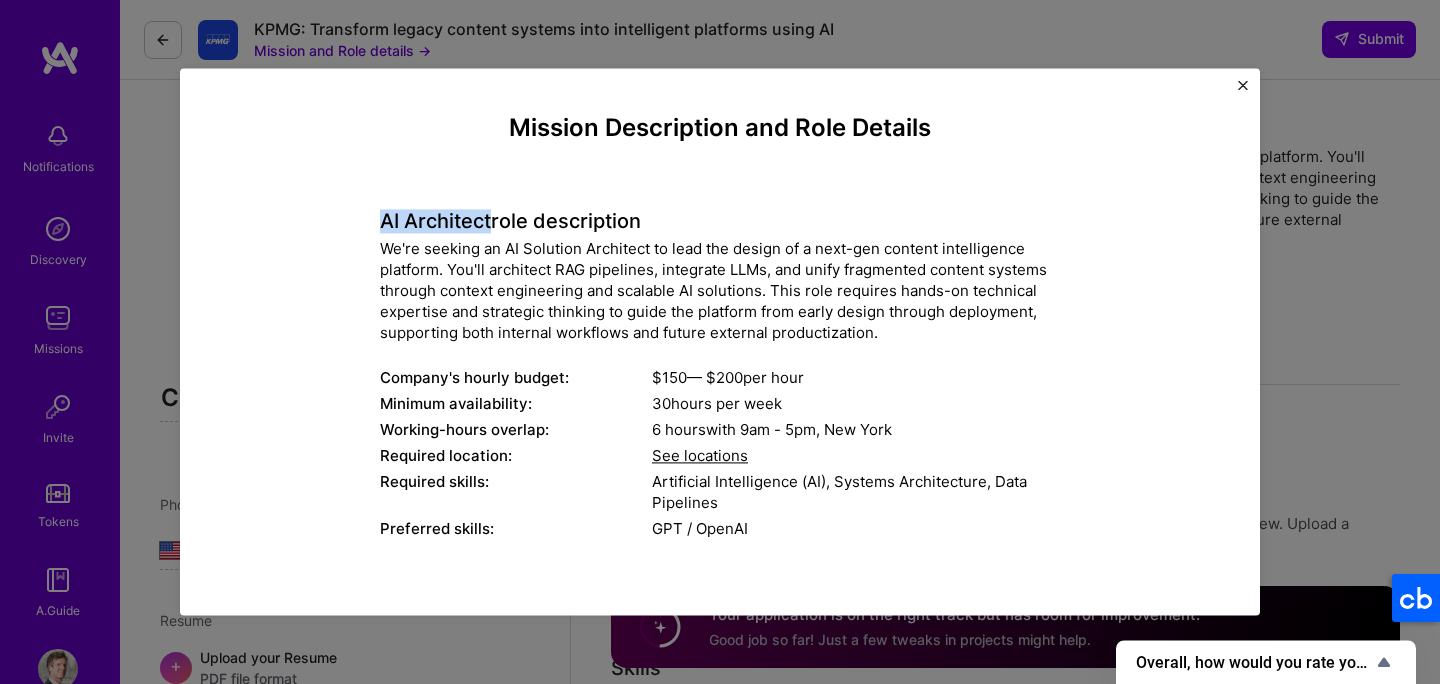 drag, startPoint x: 381, startPoint y: 222, endPoint x: 491, endPoint y: 230, distance: 110.29053 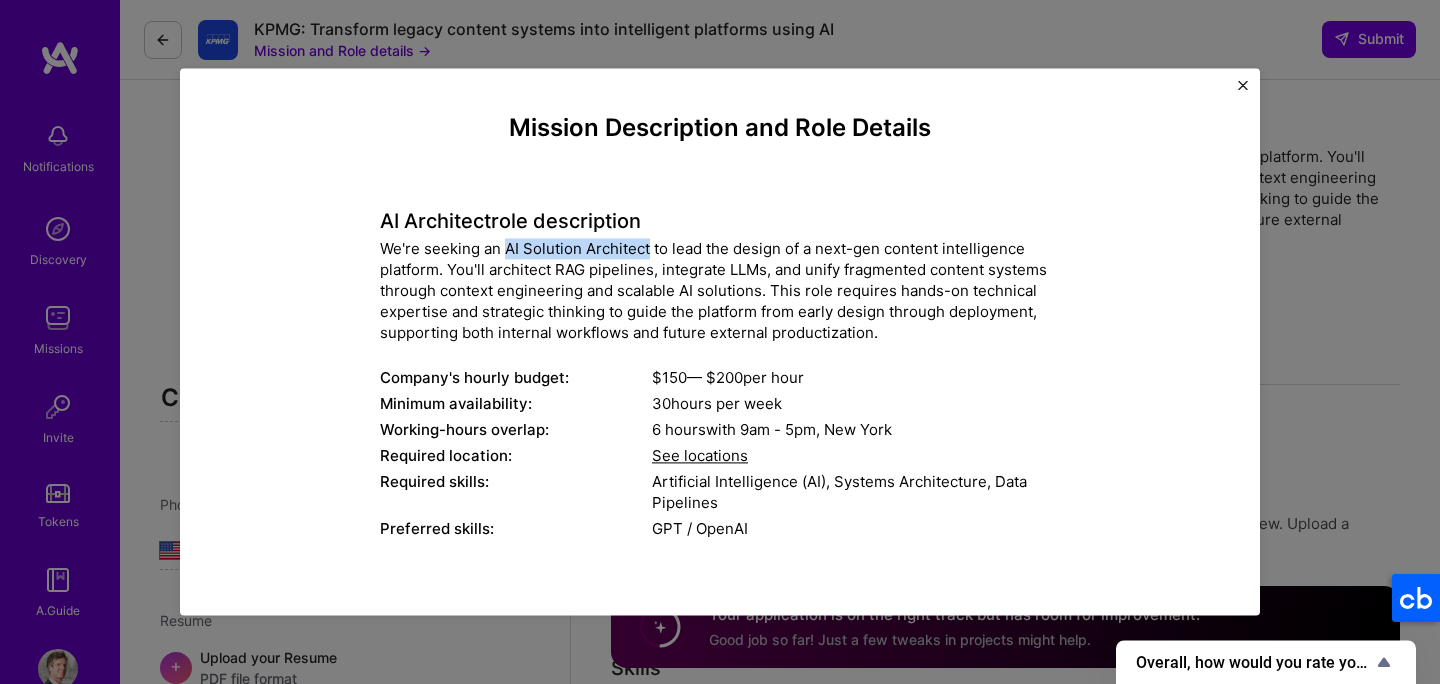 drag, startPoint x: 505, startPoint y: 247, endPoint x: 649, endPoint y: 251, distance: 144.05554 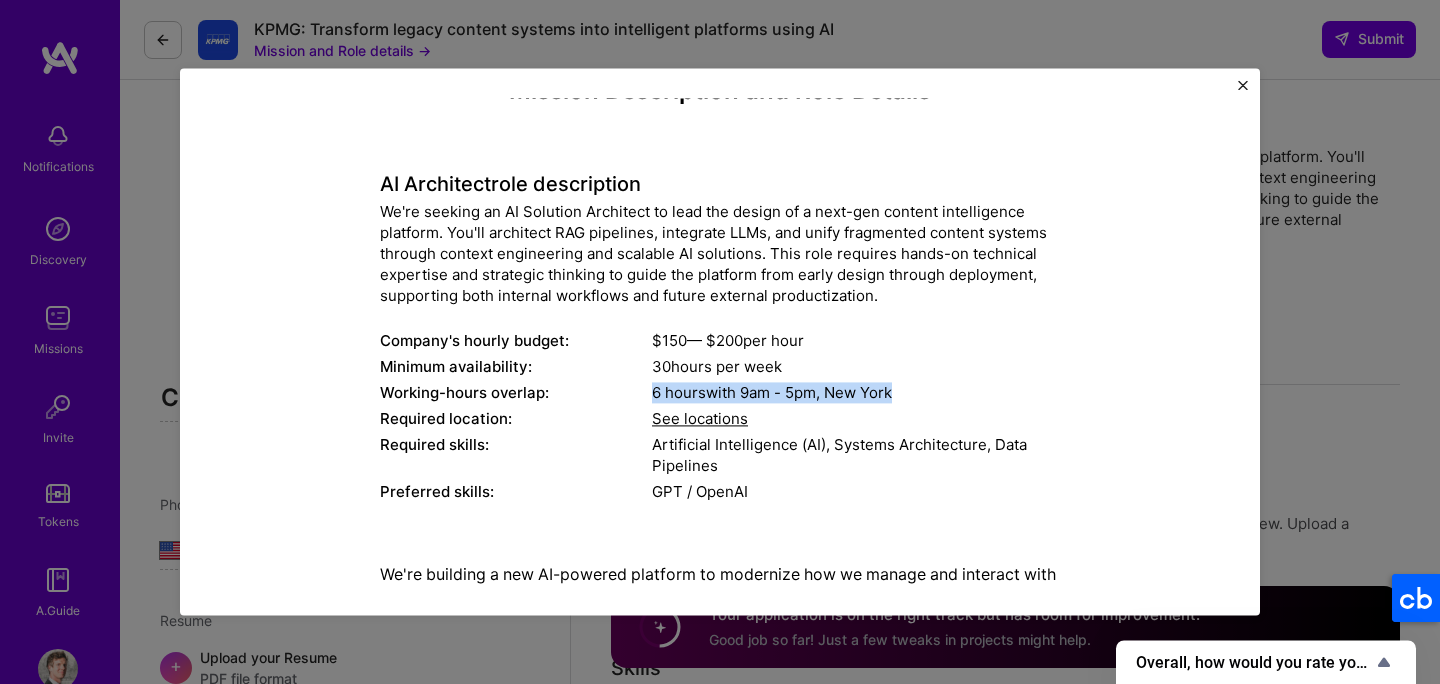 drag, startPoint x: 652, startPoint y: 393, endPoint x: 934, endPoint y: 390, distance: 282.01596 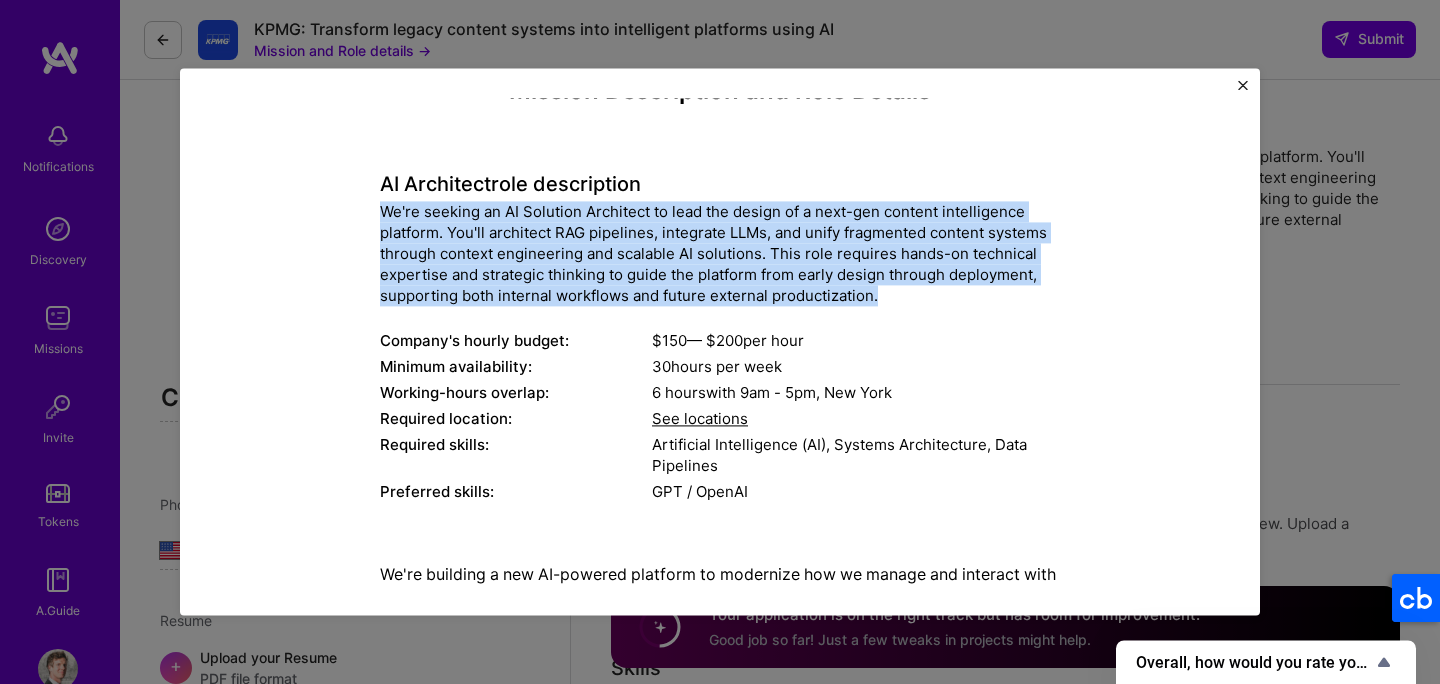 drag, startPoint x: 381, startPoint y: 212, endPoint x: 888, endPoint y: 300, distance: 514.5804 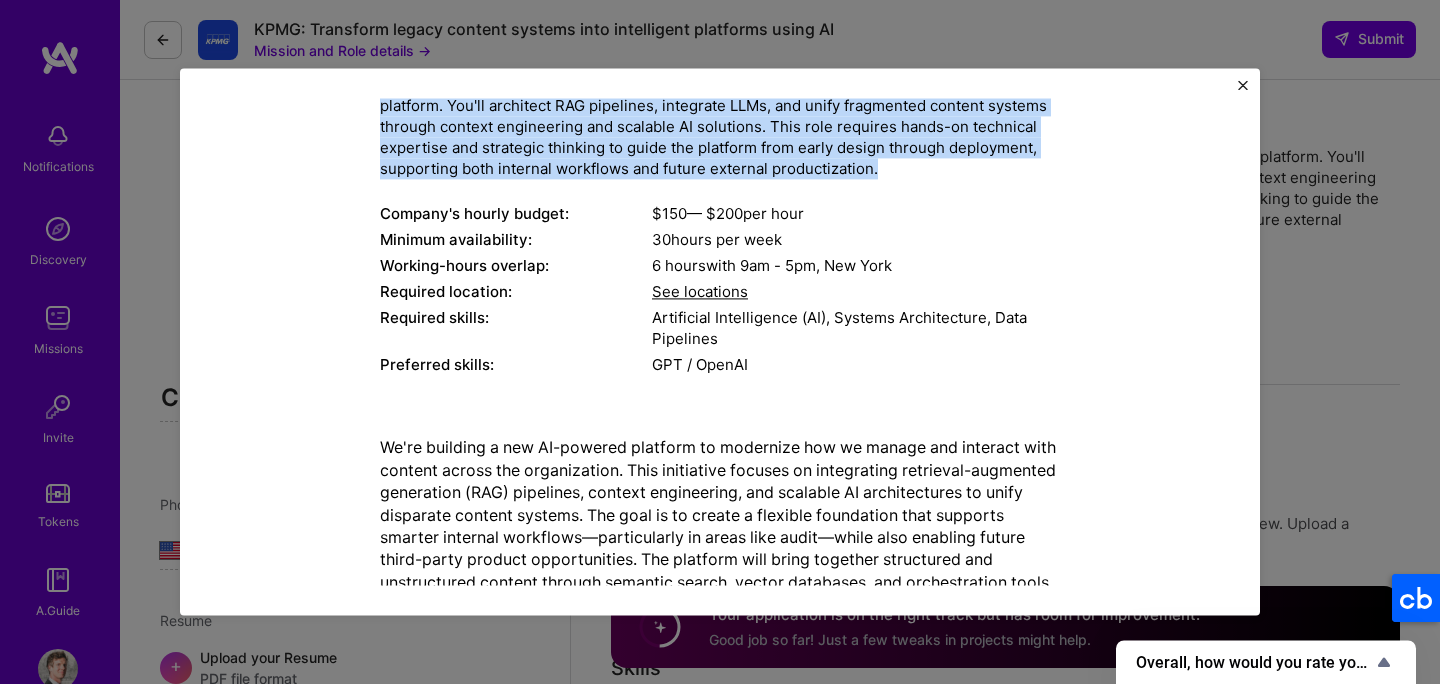 scroll, scrollTop: 175, scrollLeft: 0, axis: vertical 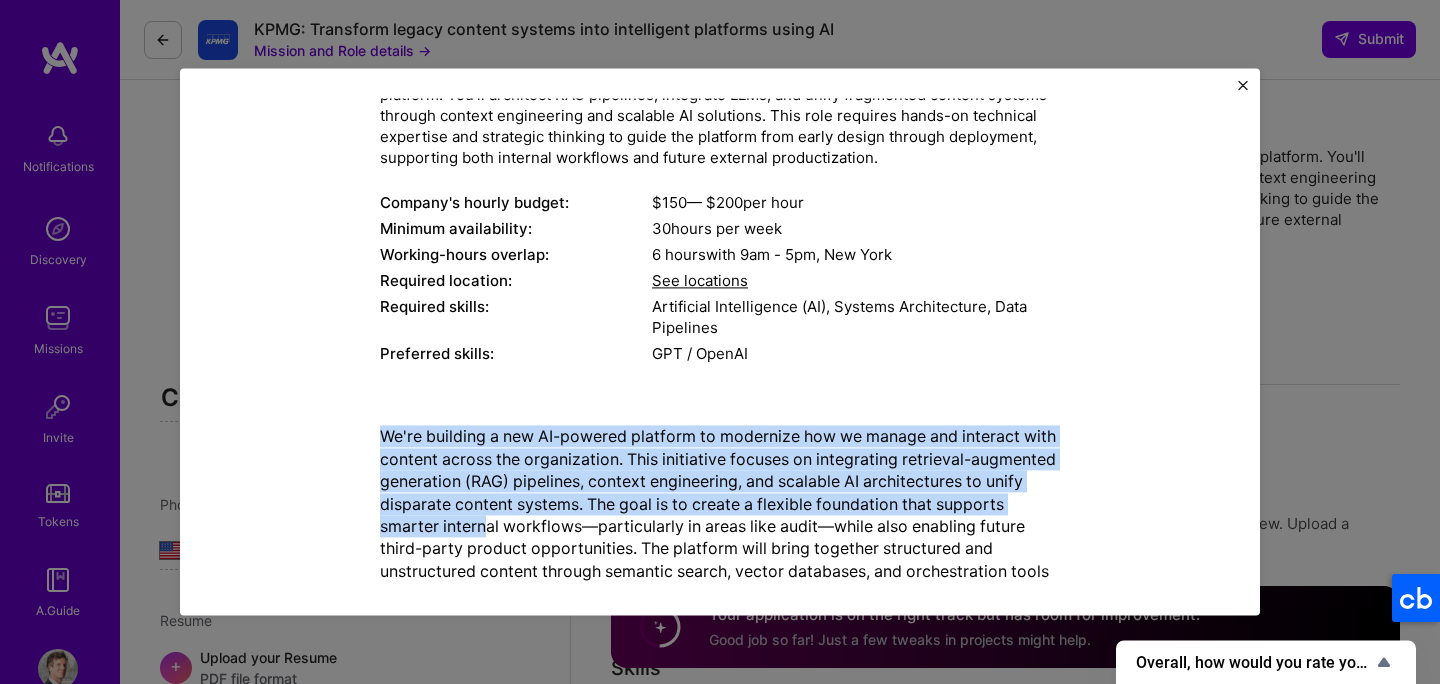 drag, startPoint x: 379, startPoint y: 433, endPoint x: 556, endPoint y: 520, distance: 197.22575 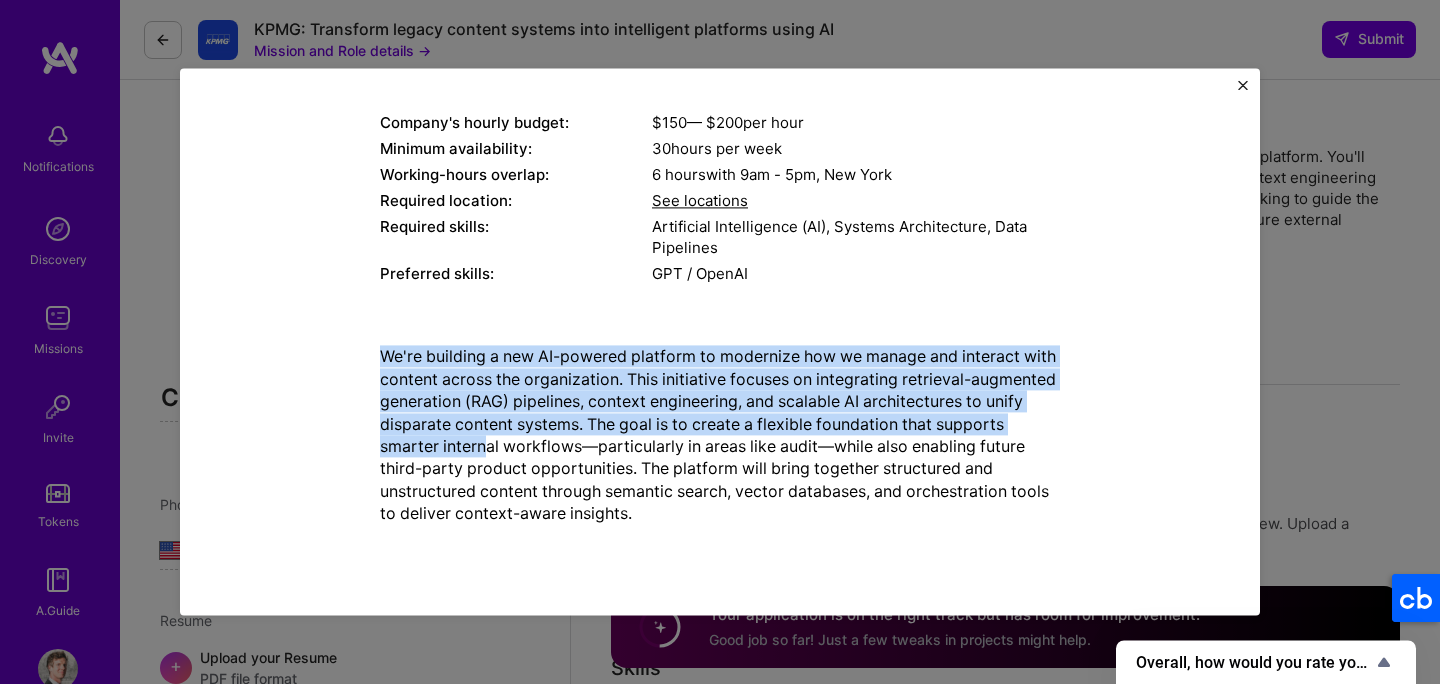 scroll, scrollTop: 276, scrollLeft: 0, axis: vertical 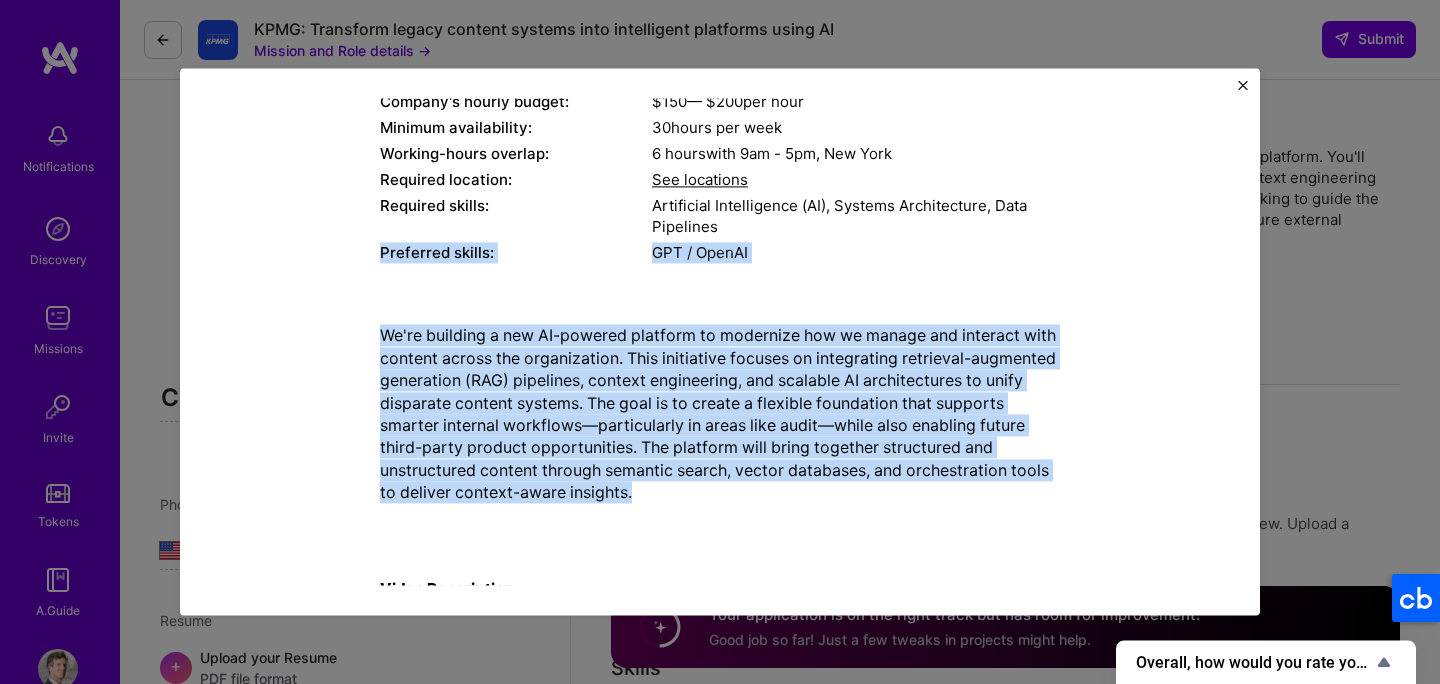 drag, startPoint x: 380, startPoint y: 251, endPoint x: 668, endPoint y: 485, distance: 371.0795 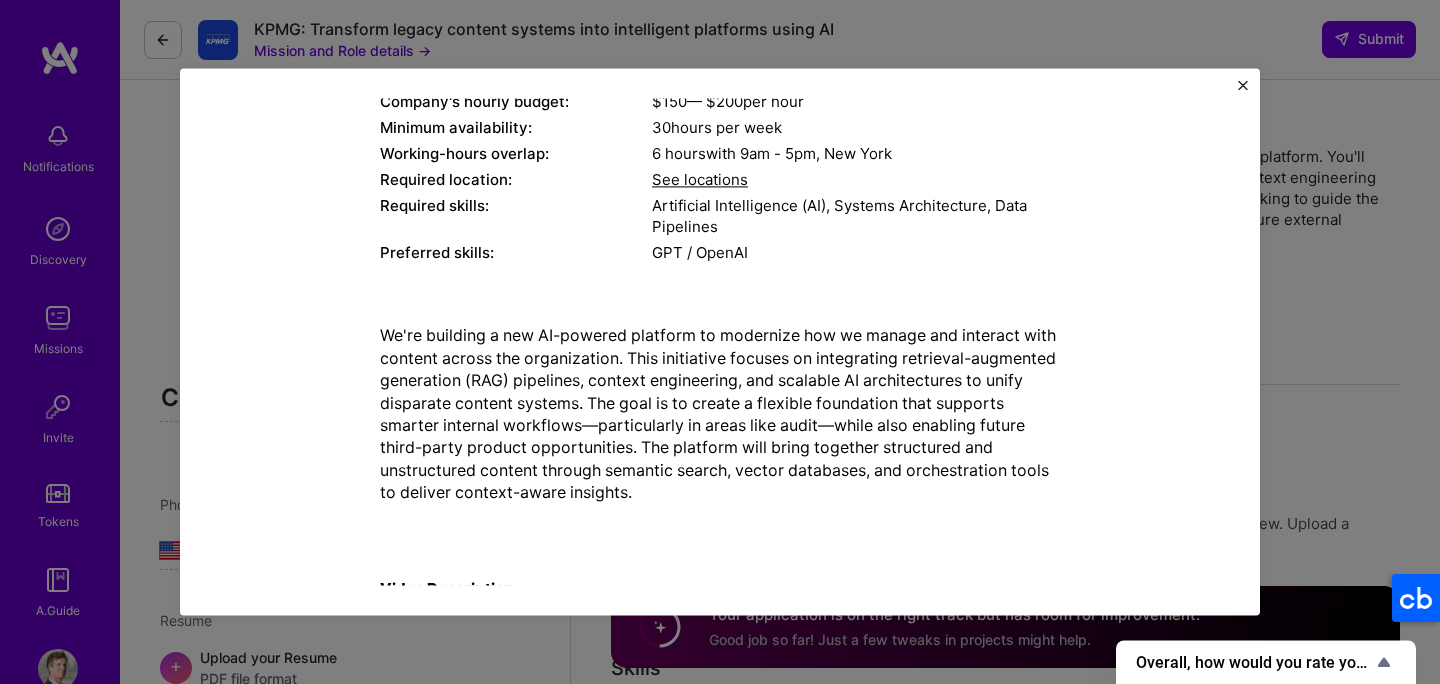 click on "Mission Description and Role Details AI Architect role description We're seeking an AI Solution Architect to lead the design of a next-gen content intelligence platform. You'll architect RAG pipelines, integrate LLMs, and unify fragmented content systems through context engineering and scalable AI solutions. This role requires hands-on technical expertise and strategic thinking to guide the platform from early design through deployment, supporting both internal workflows and future external productization. Company's hourly budget: $ 150 — $ 200 per hour Minimum availability: 30 hours per week Working-hours overlap: 6 hours with [TIME] - [TIME], [CITY] Required location: See locations Required skills: Artificial Intelligence (AI), Systems Architecture, Data Pipelines Preferred skills: GPT / OpenAI Video Description" at bounding box center (720, 341) 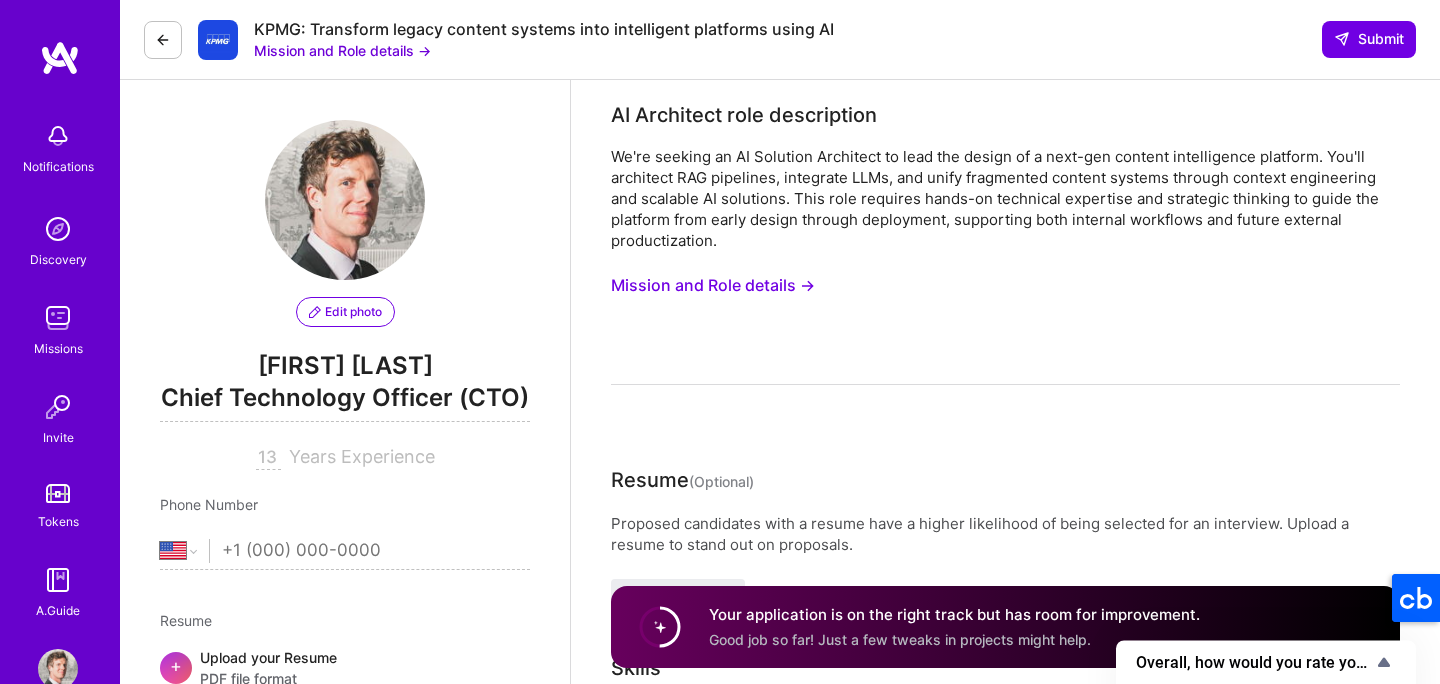 scroll, scrollTop: 435, scrollLeft: 0, axis: vertical 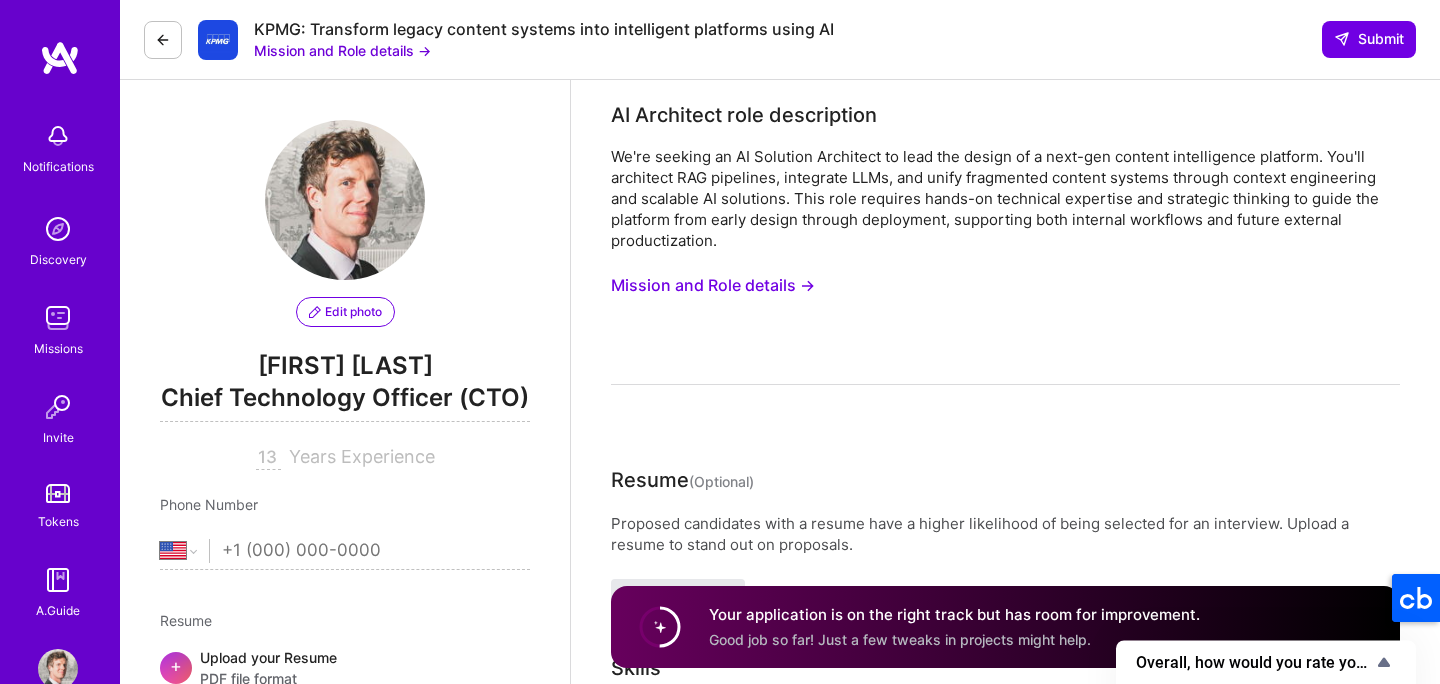 click on "Upload Resume" at bounding box center [678, 596] 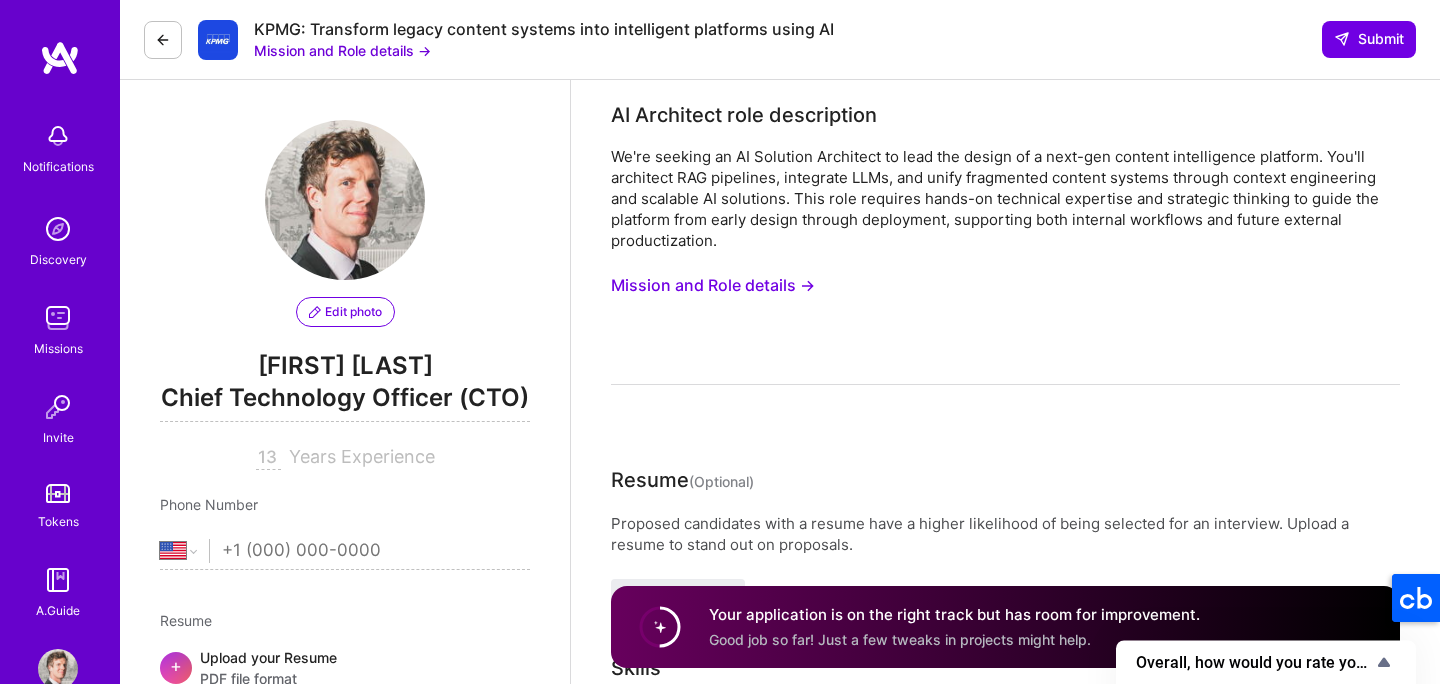 type 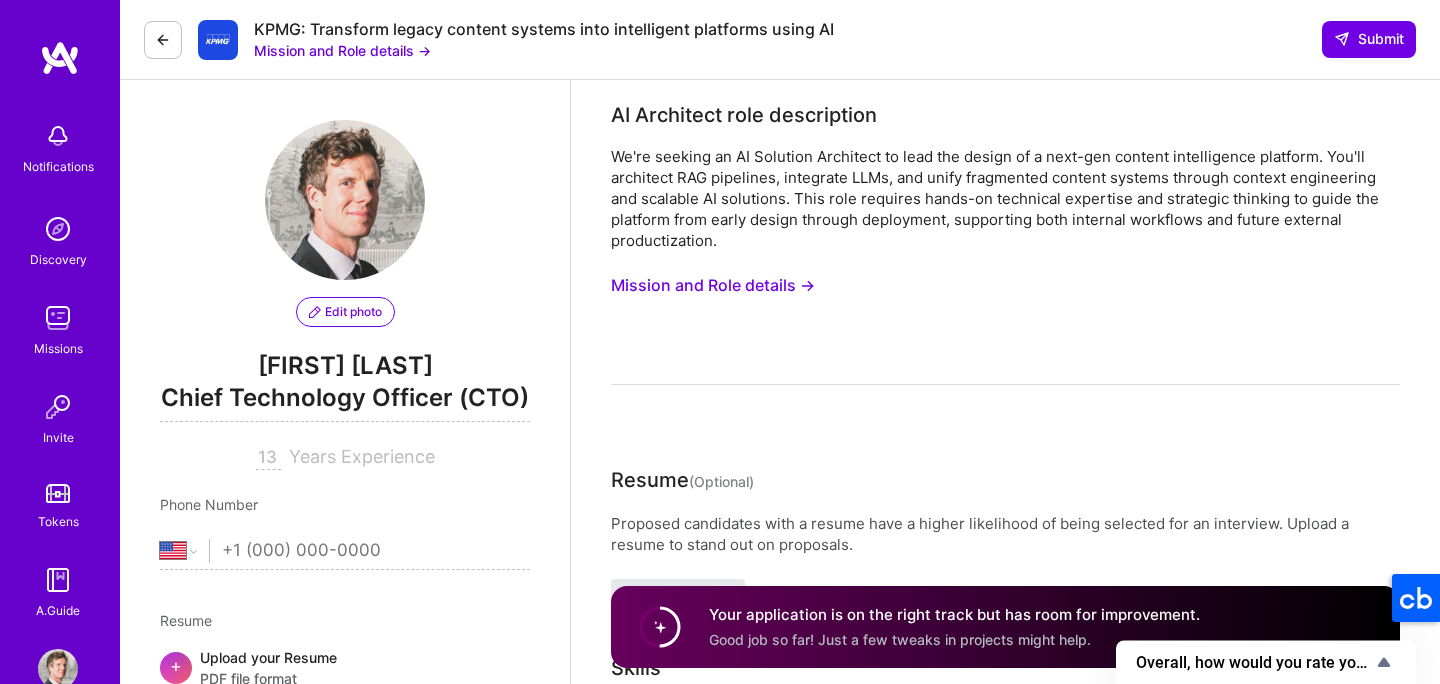 click on "Upload Resume" at bounding box center (678, 596) 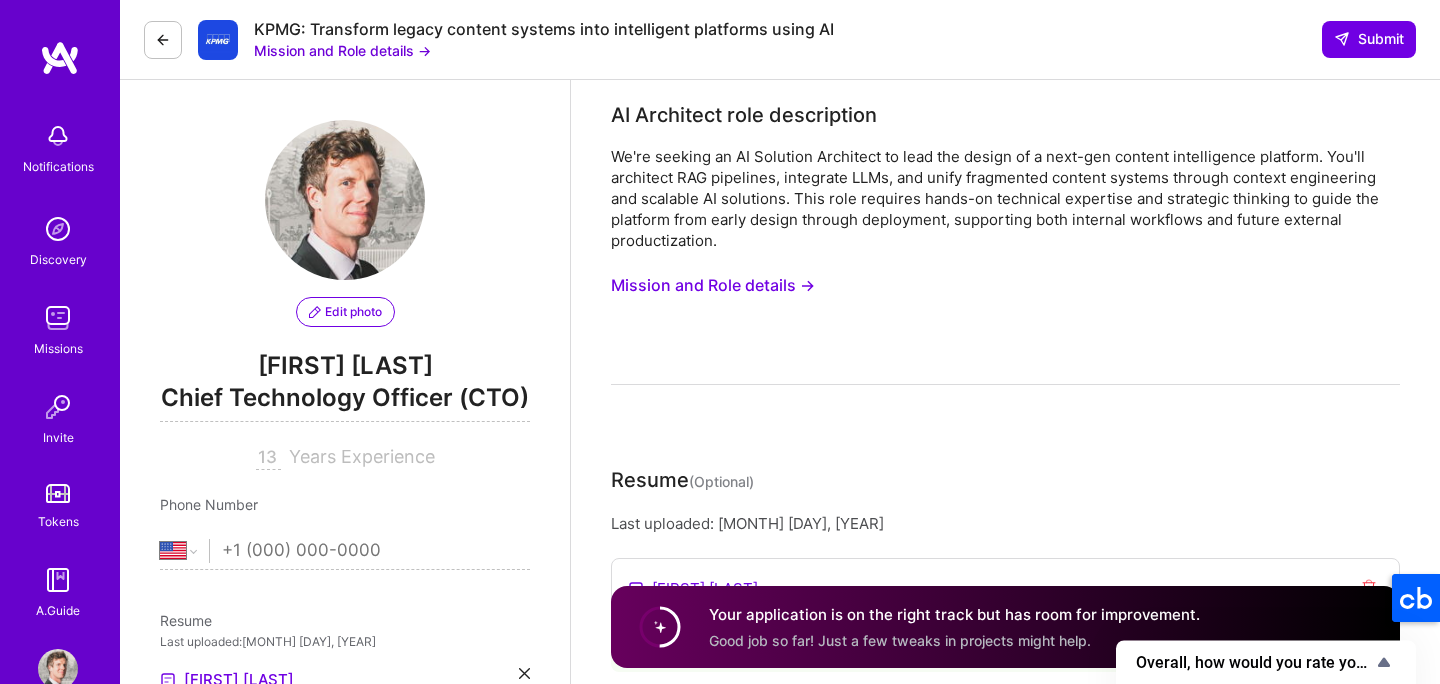 scroll, scrollTop: 1796, scrollLeft: 0, axis: vertical 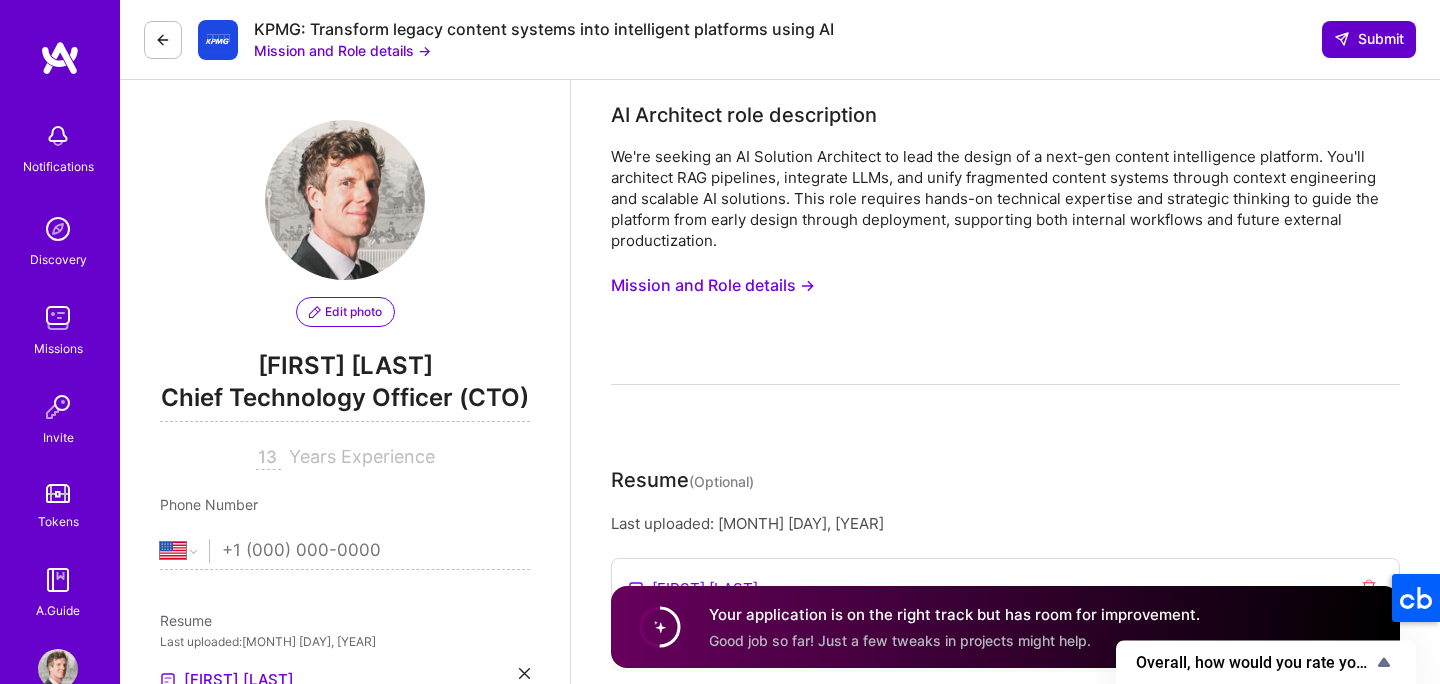 click at bounding box center [1342, 39] 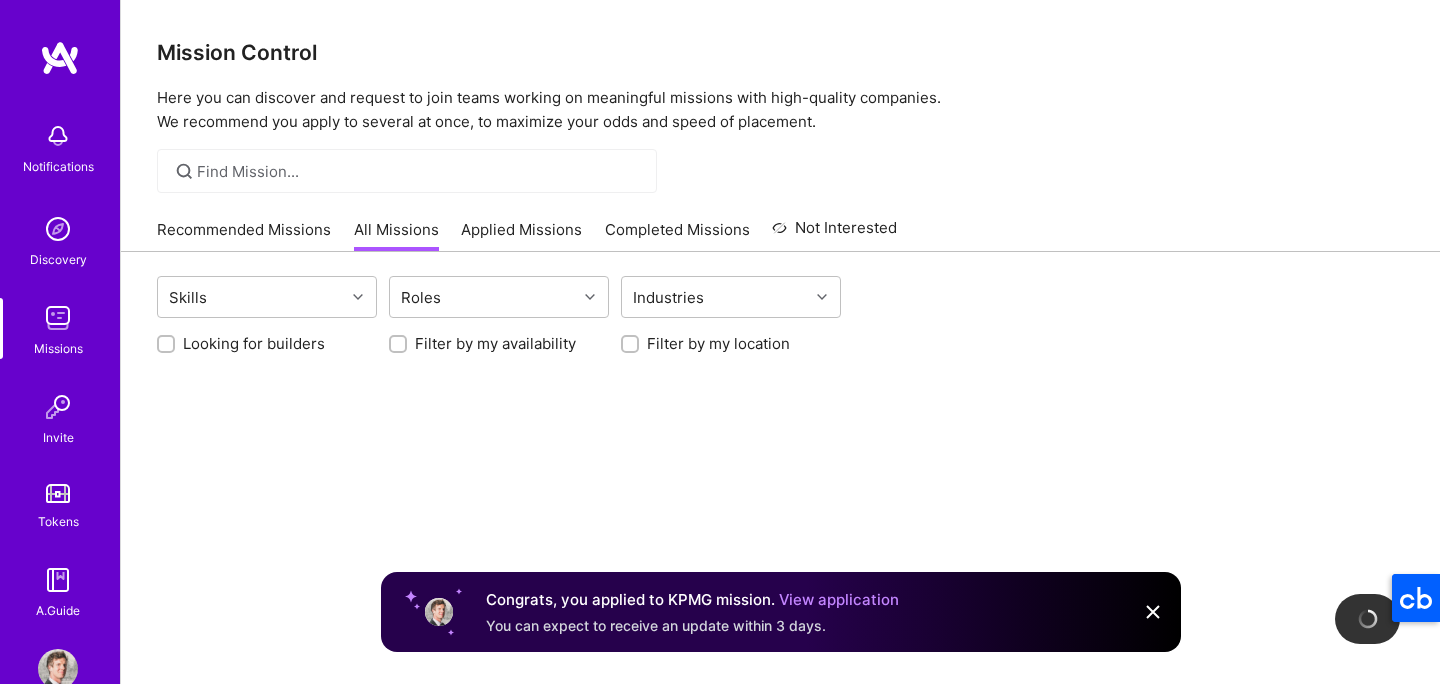 scroll, scrollTop: 0, scrollLeft: 0, axis: both 